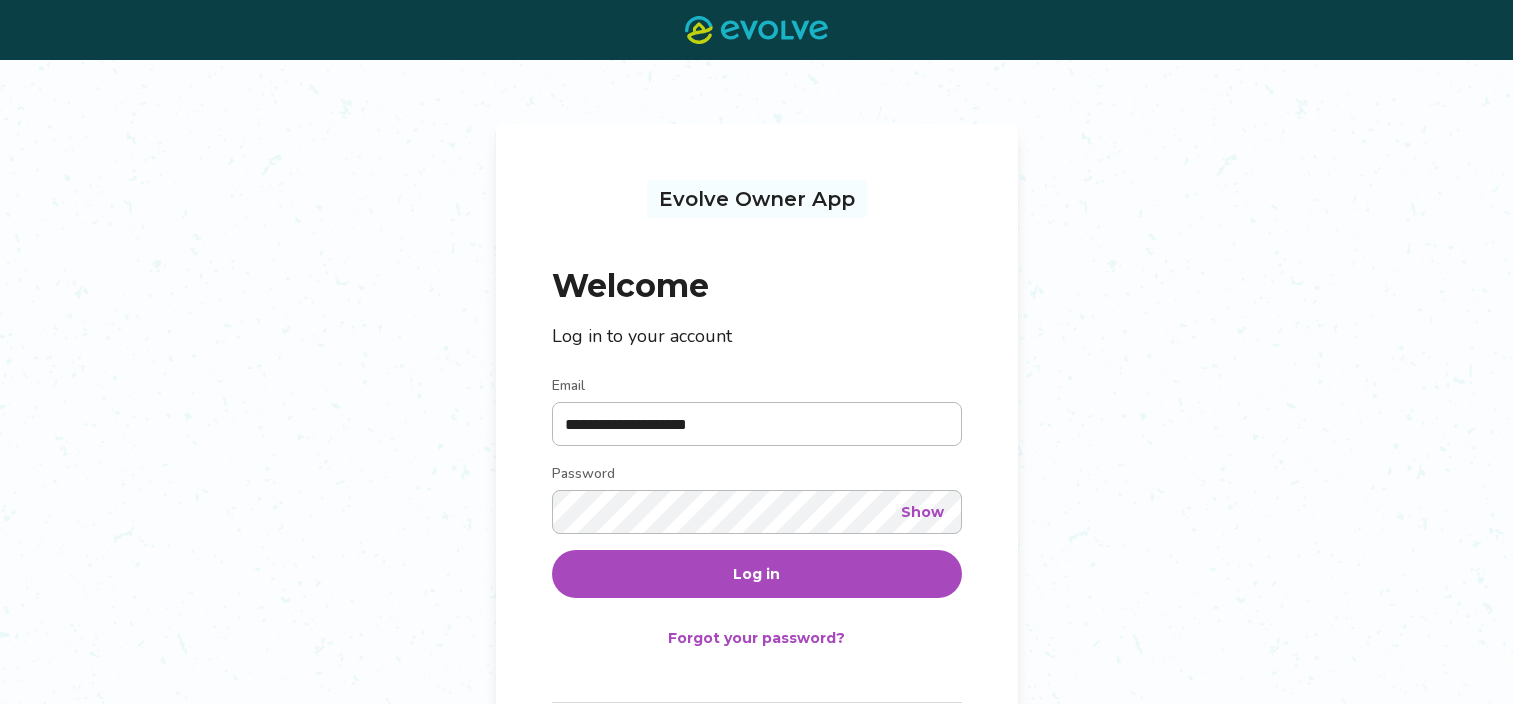 scroll, scrollTop: 0, scrollLeft: 0, axis: both 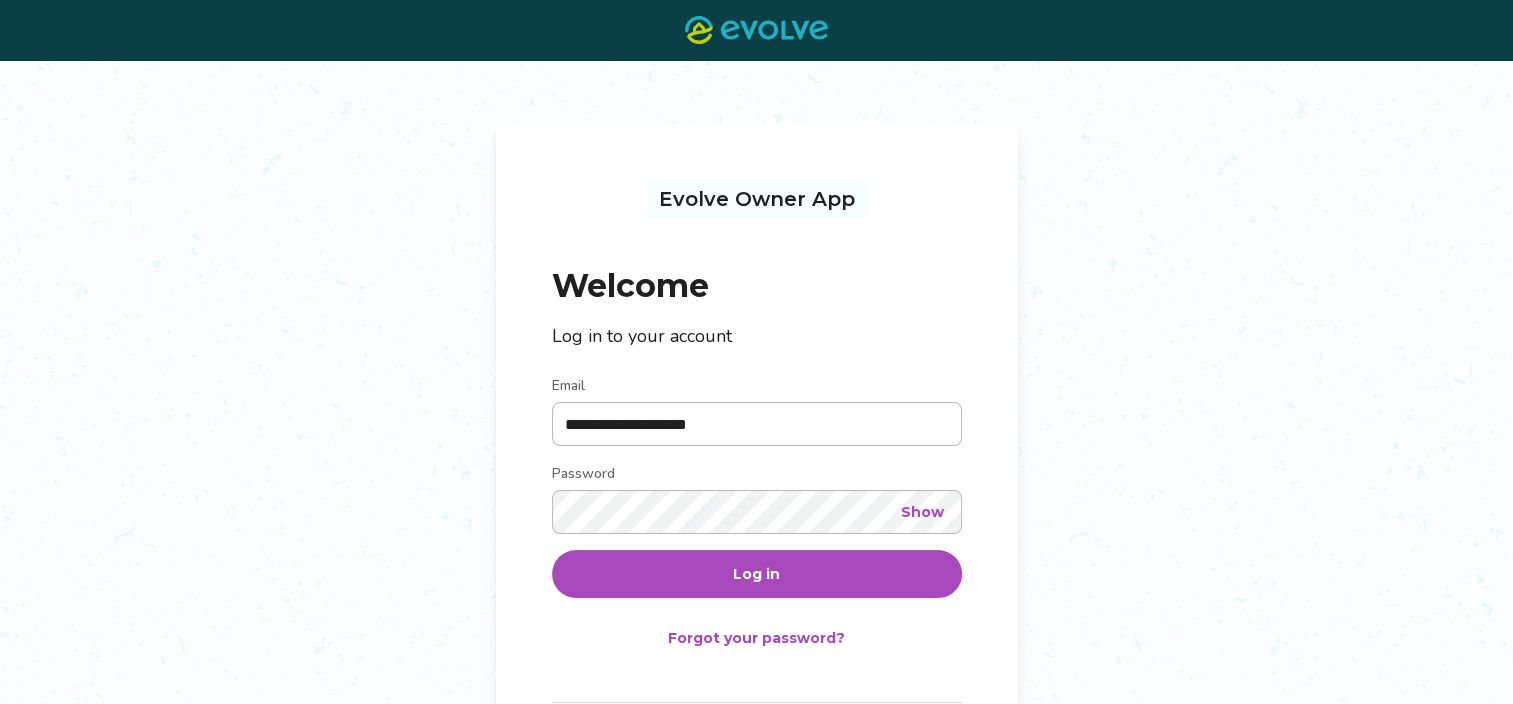 click on "Log in" at bounding box center (757, 574) 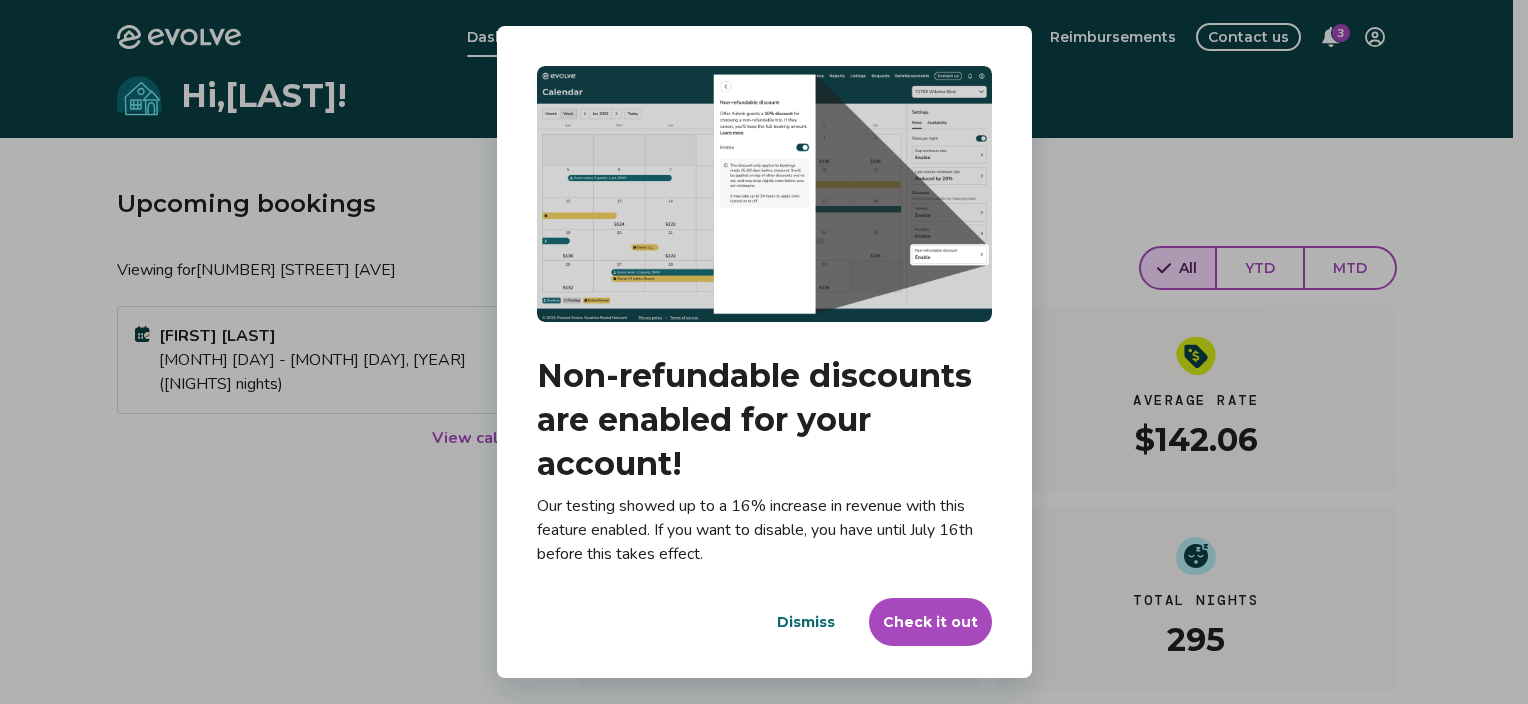 drag, startPoint x: 686, startPoint y: 576, endPoint x: 776, endPoint y: 571, distance: 90.13878 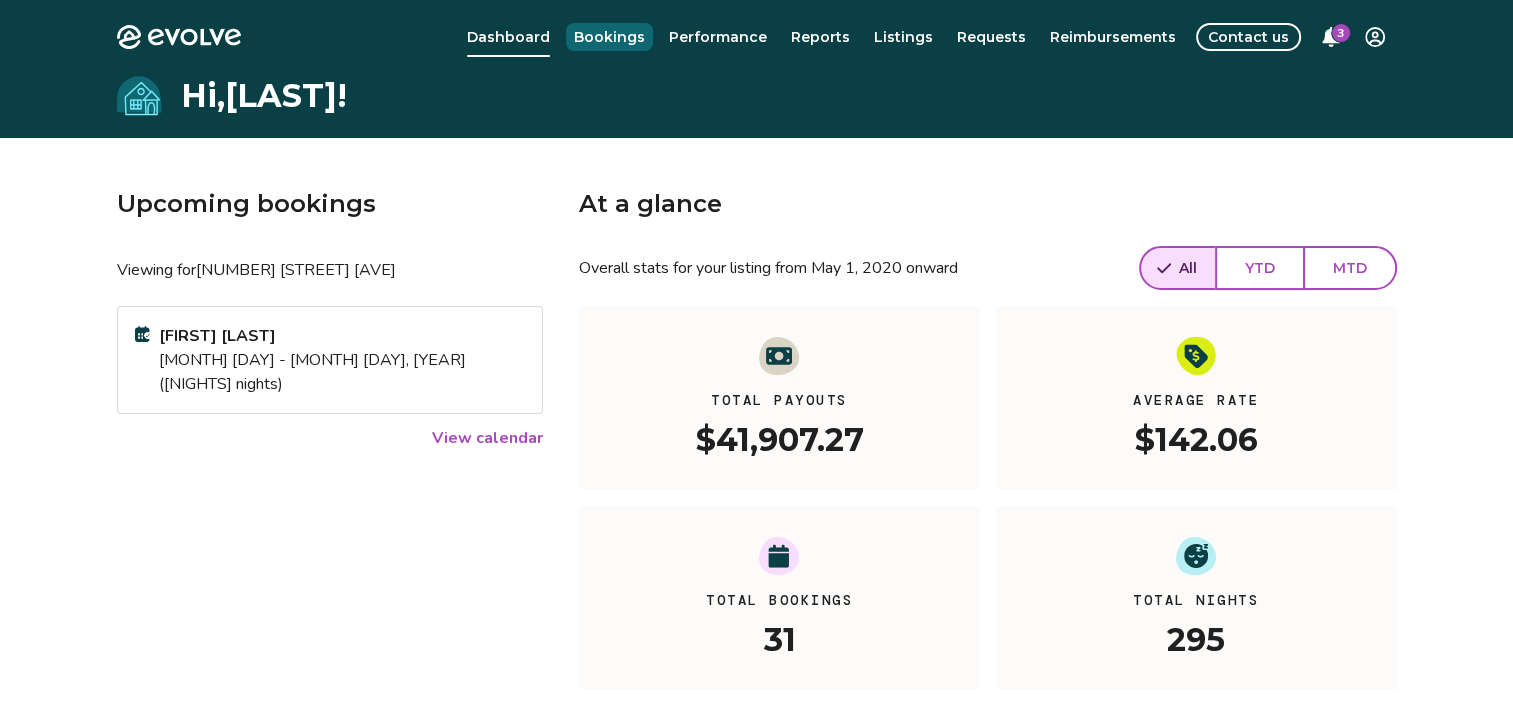 click on "Bookings" at bounding box center [609, 37] 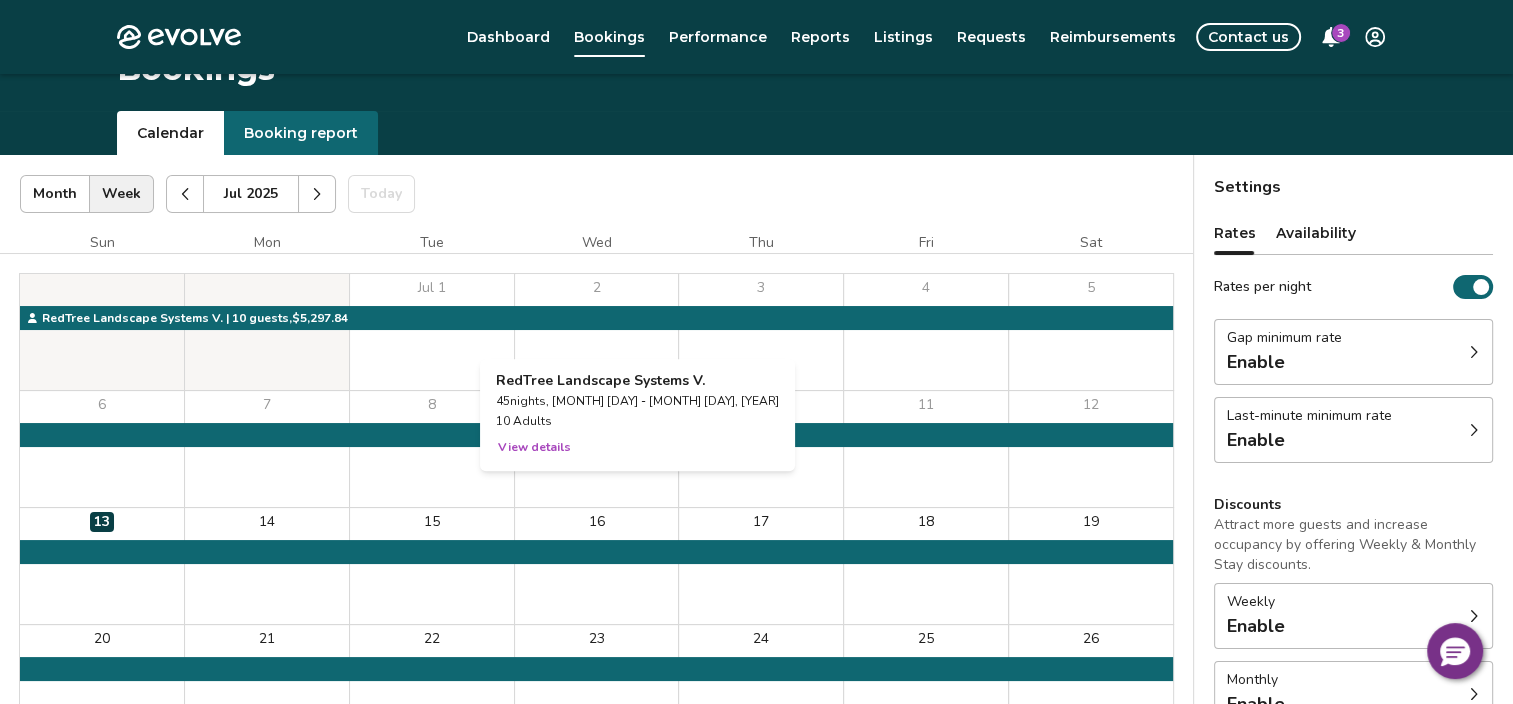 scroll, scrollTop: 25, scrollLeft: 0, axis: vertical 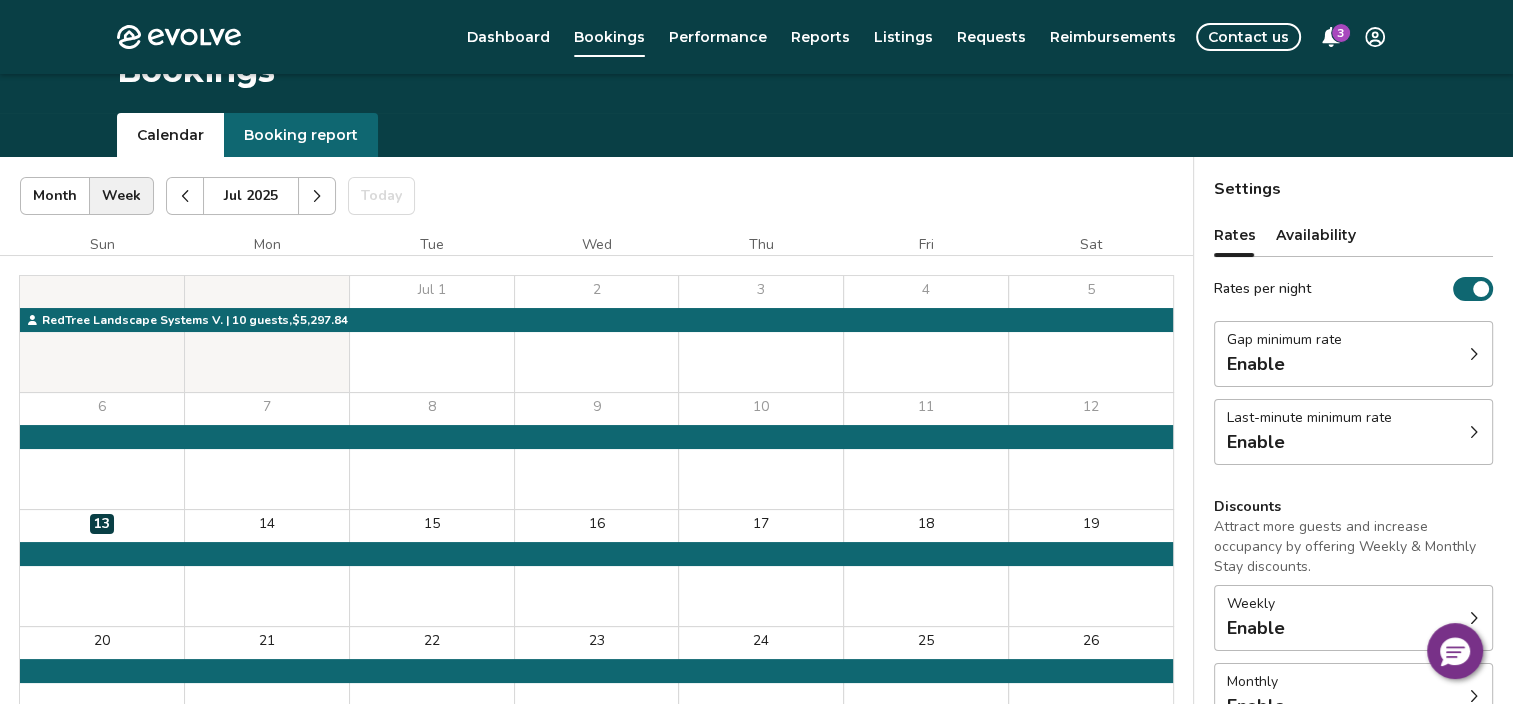 click 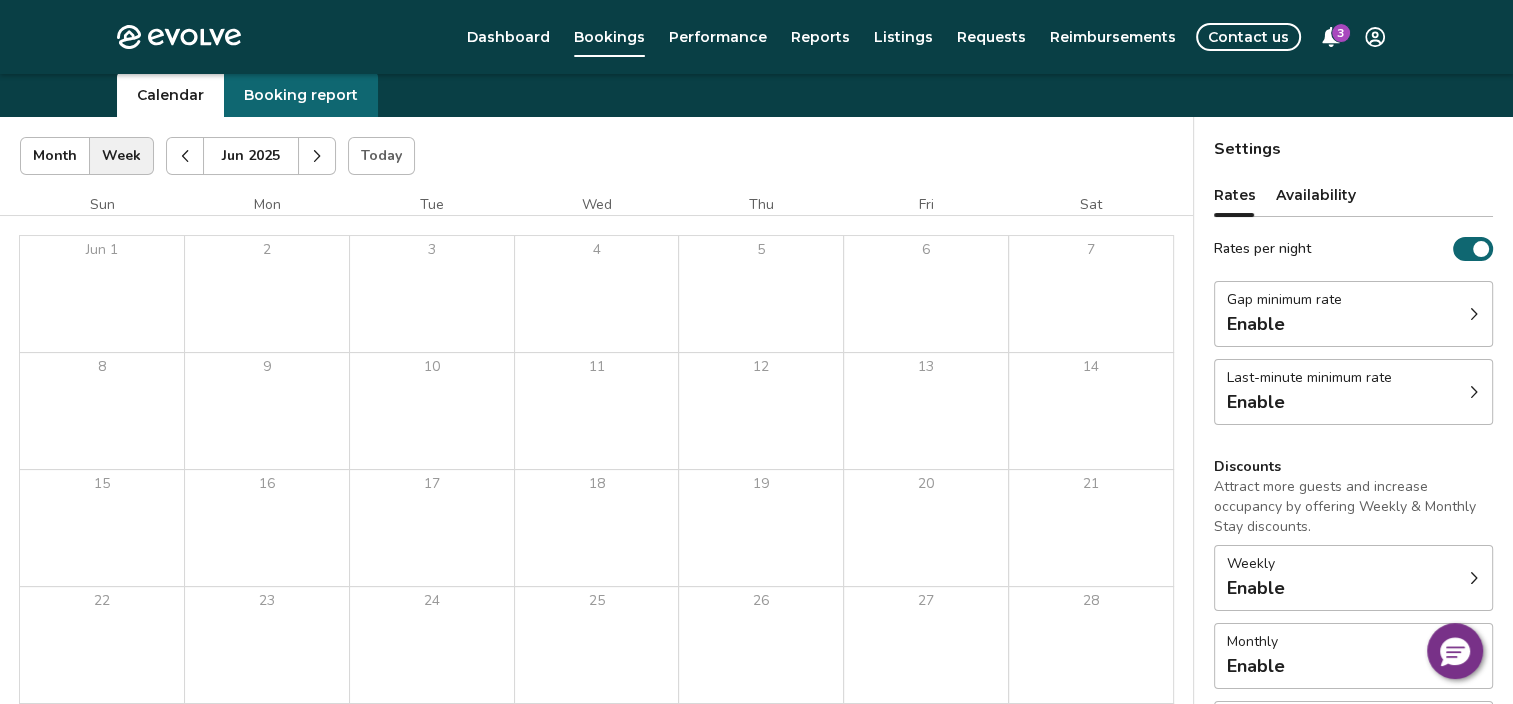 scroll, scrollTop: 66, scrollLeft: 0, axis: vertical 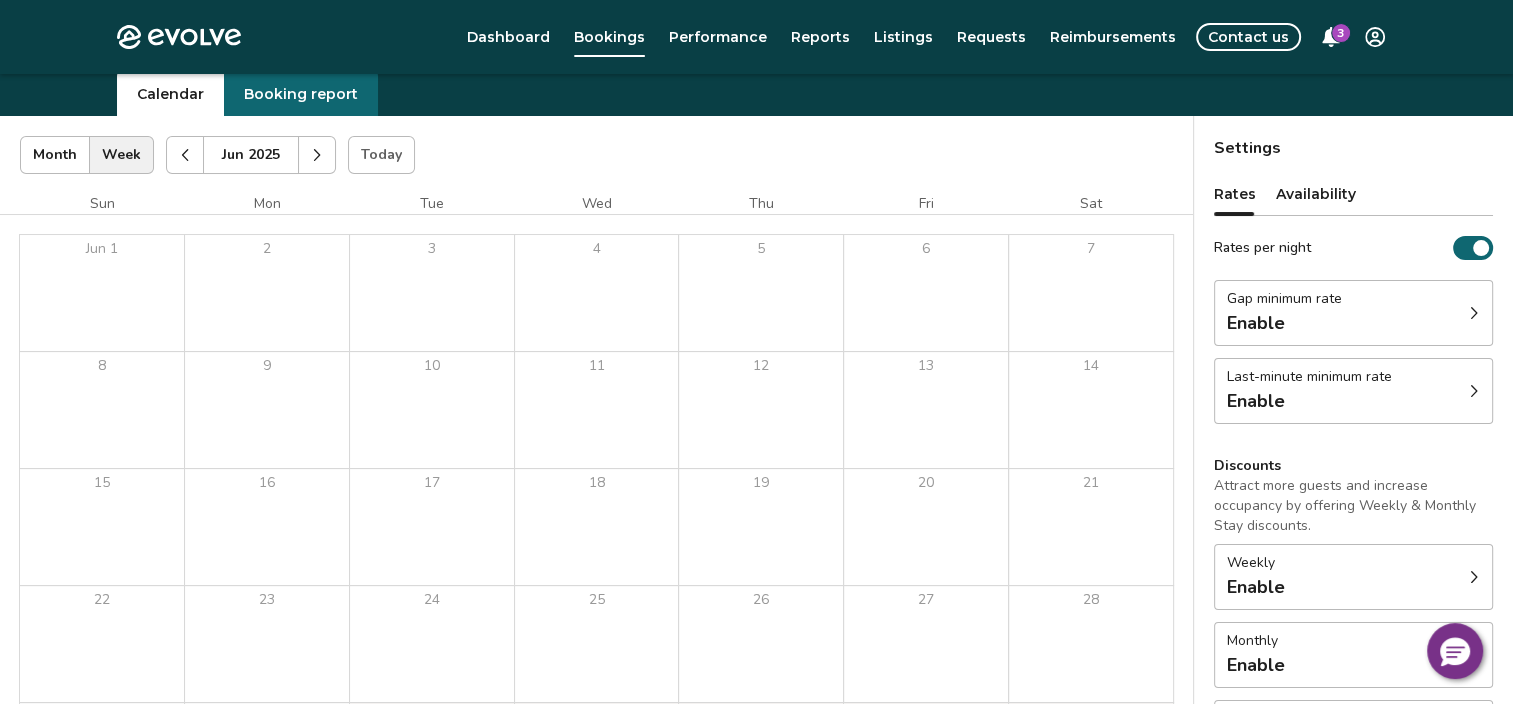 click on "Booking report" at bounding box center [301, 94] 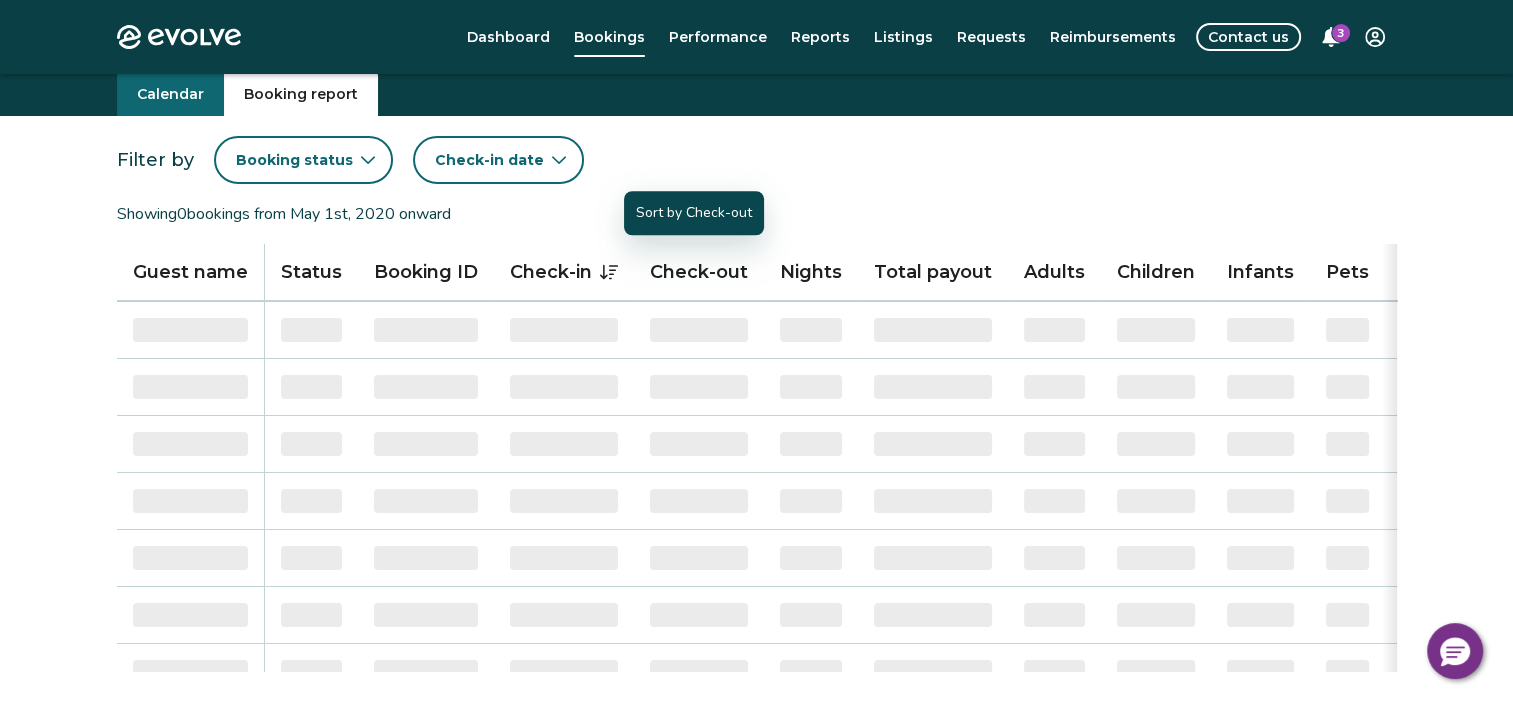 click on "Check-out" at bounding box center [699, 273] 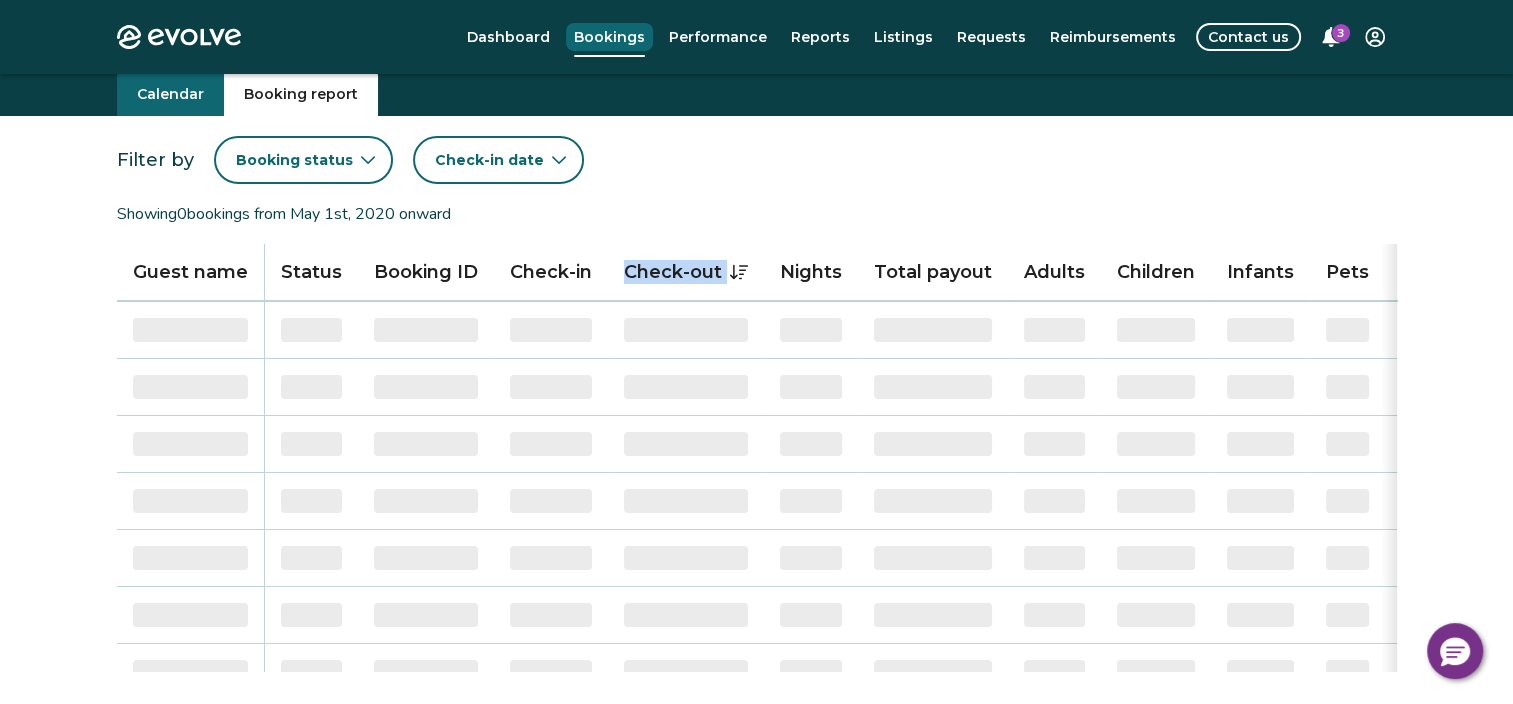 click on "Bookings" at bounding box center (609, 37) 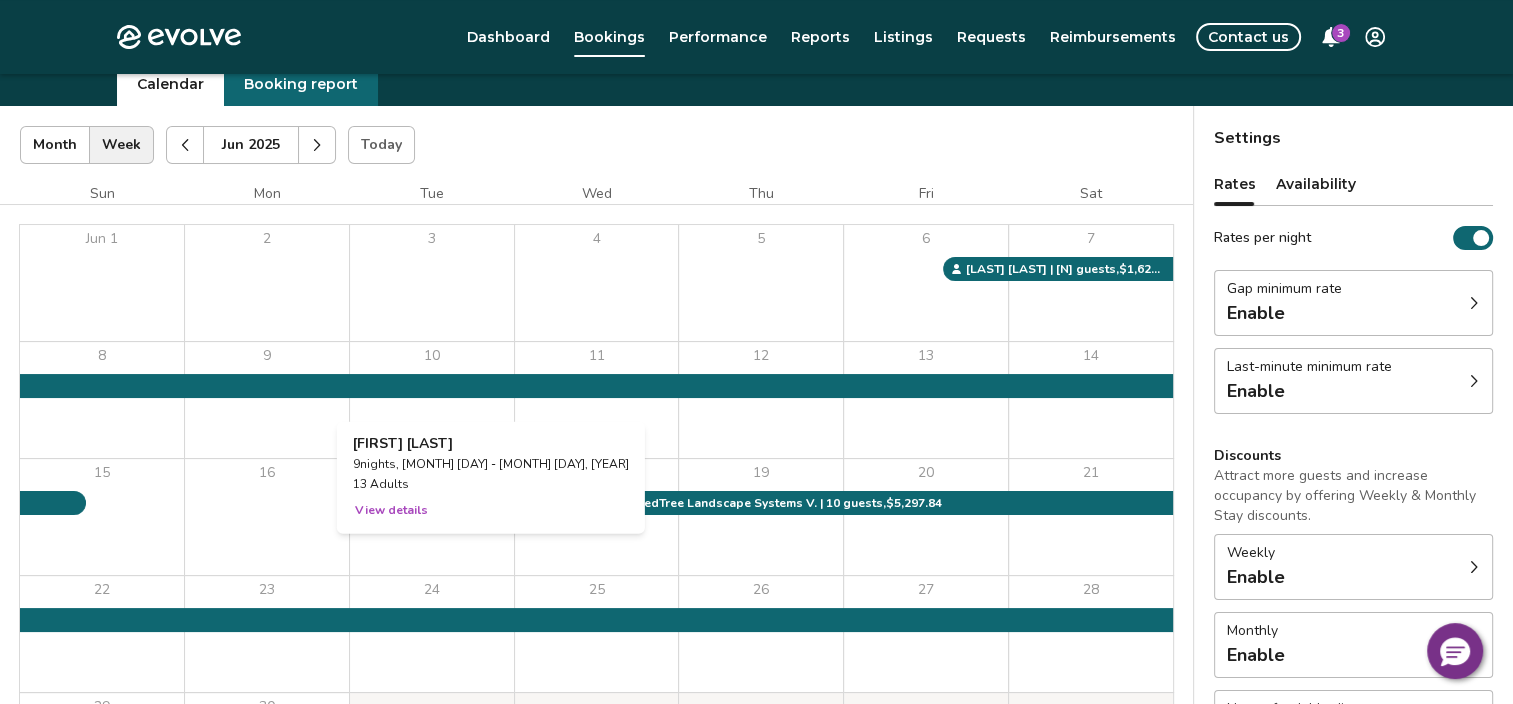 scroll, scrollTop: 80, scrollLeft: 0, axis: vertical 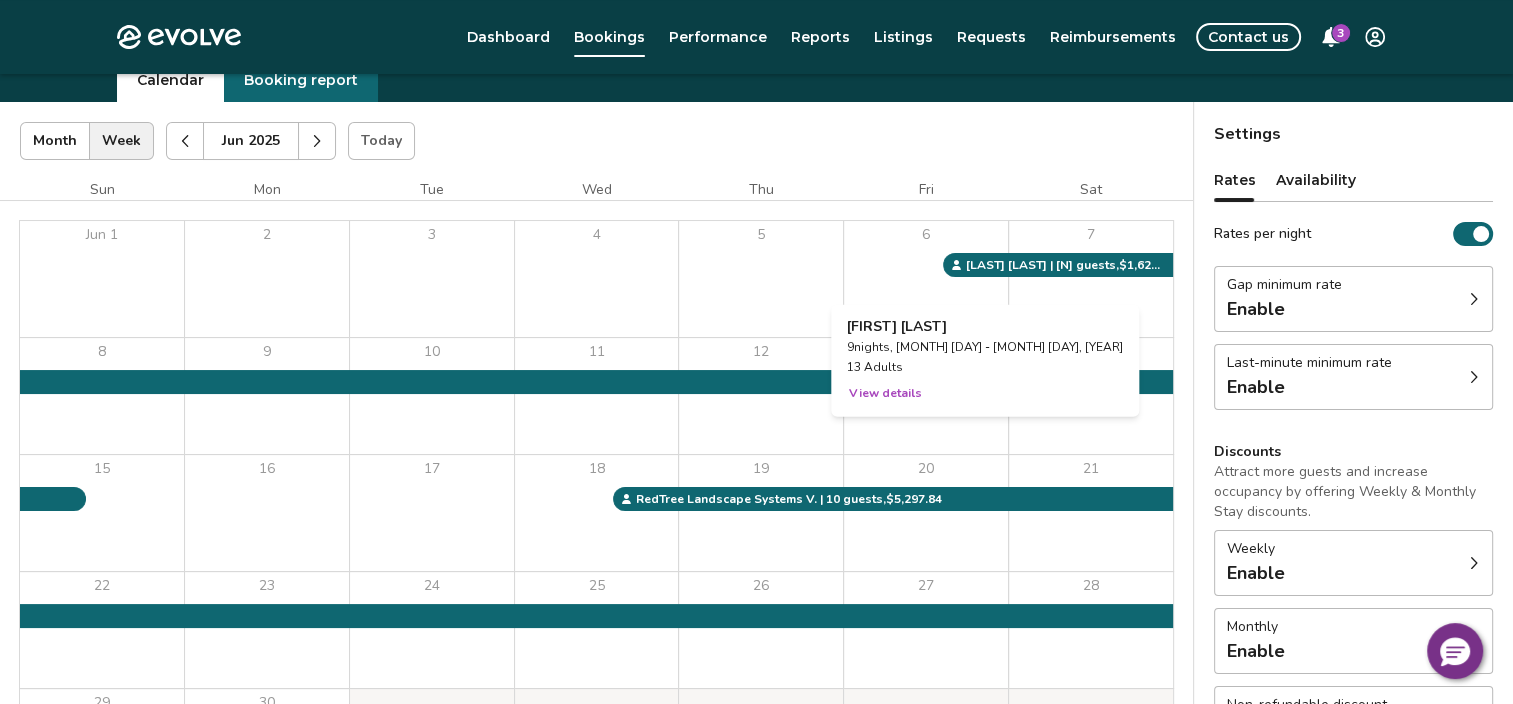 click on "View details" at bounding box center [885, 393] 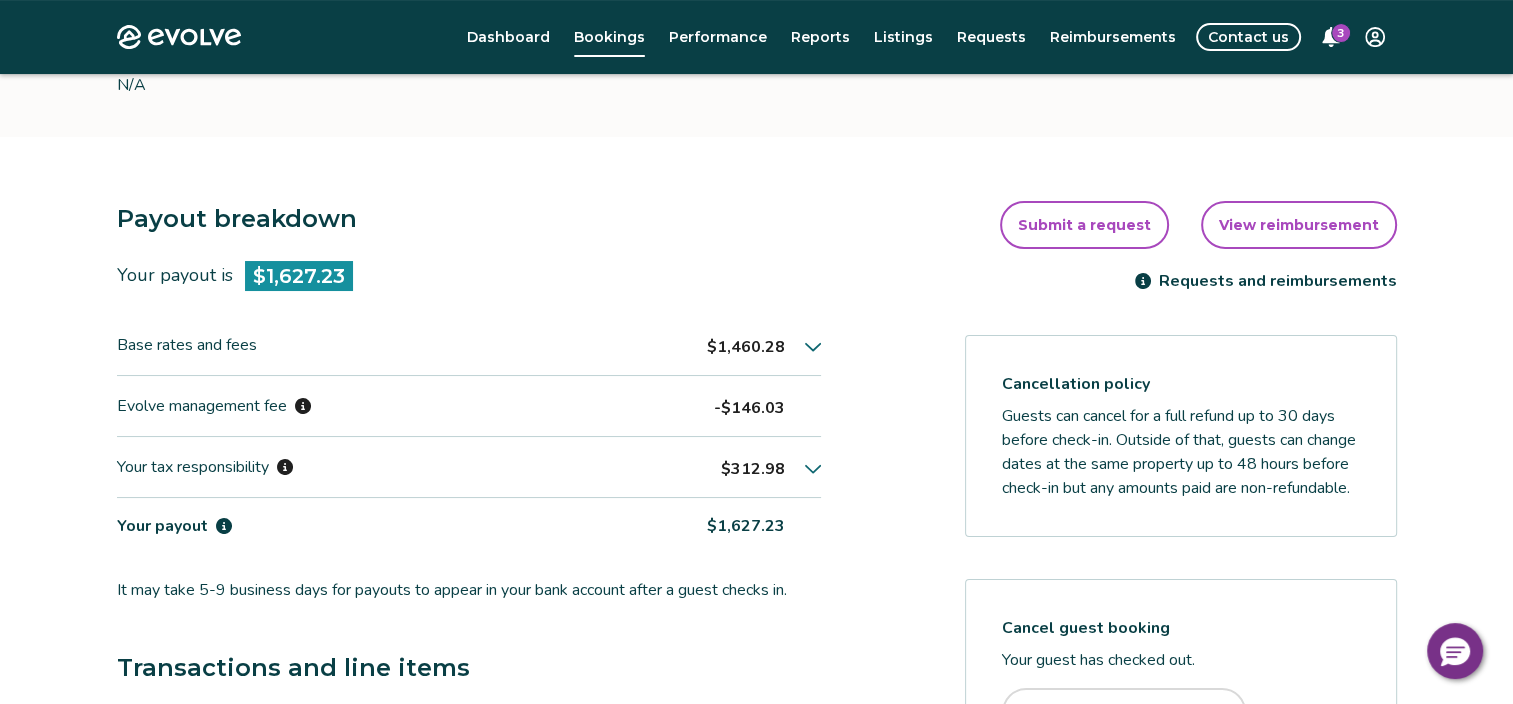 scroll, scrollTop: 446, scrollLeft: 0, axis: vertical 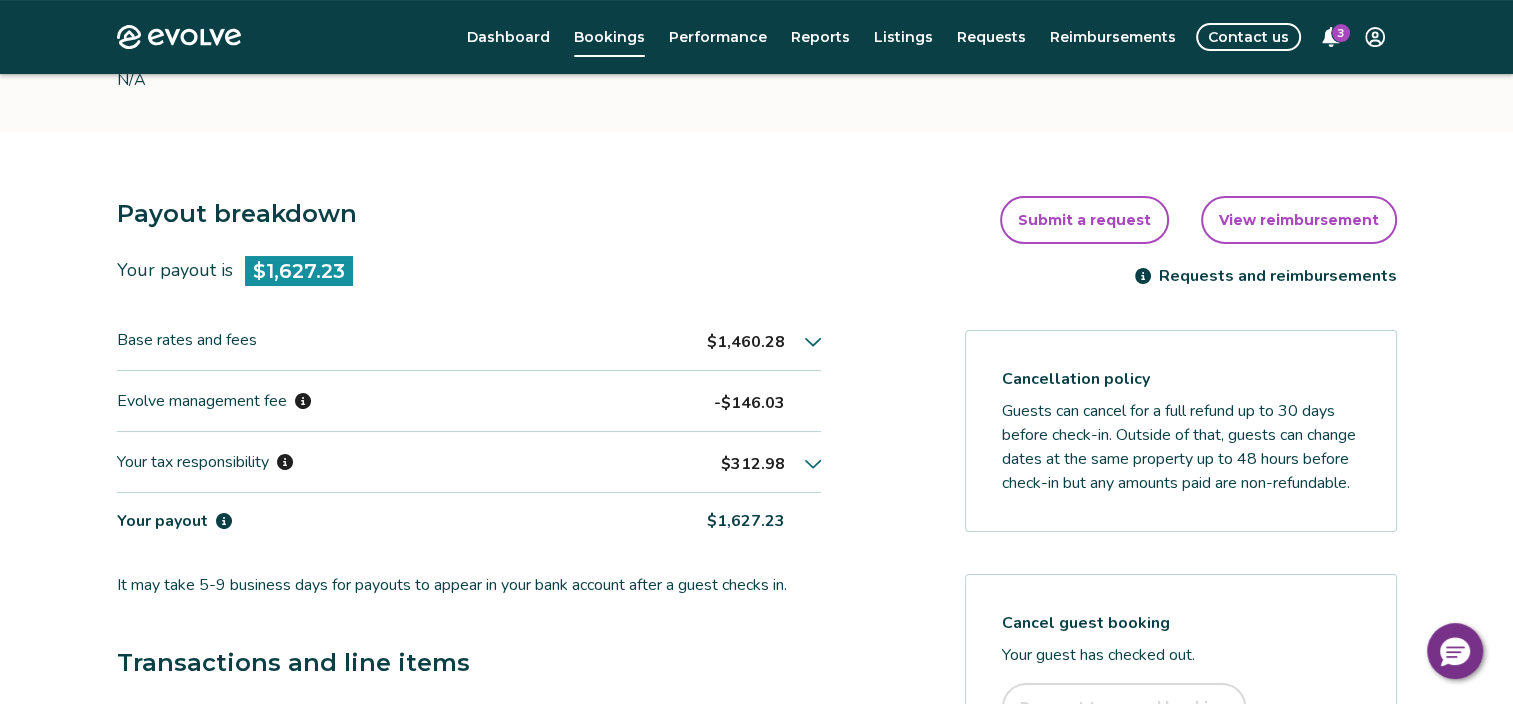 click 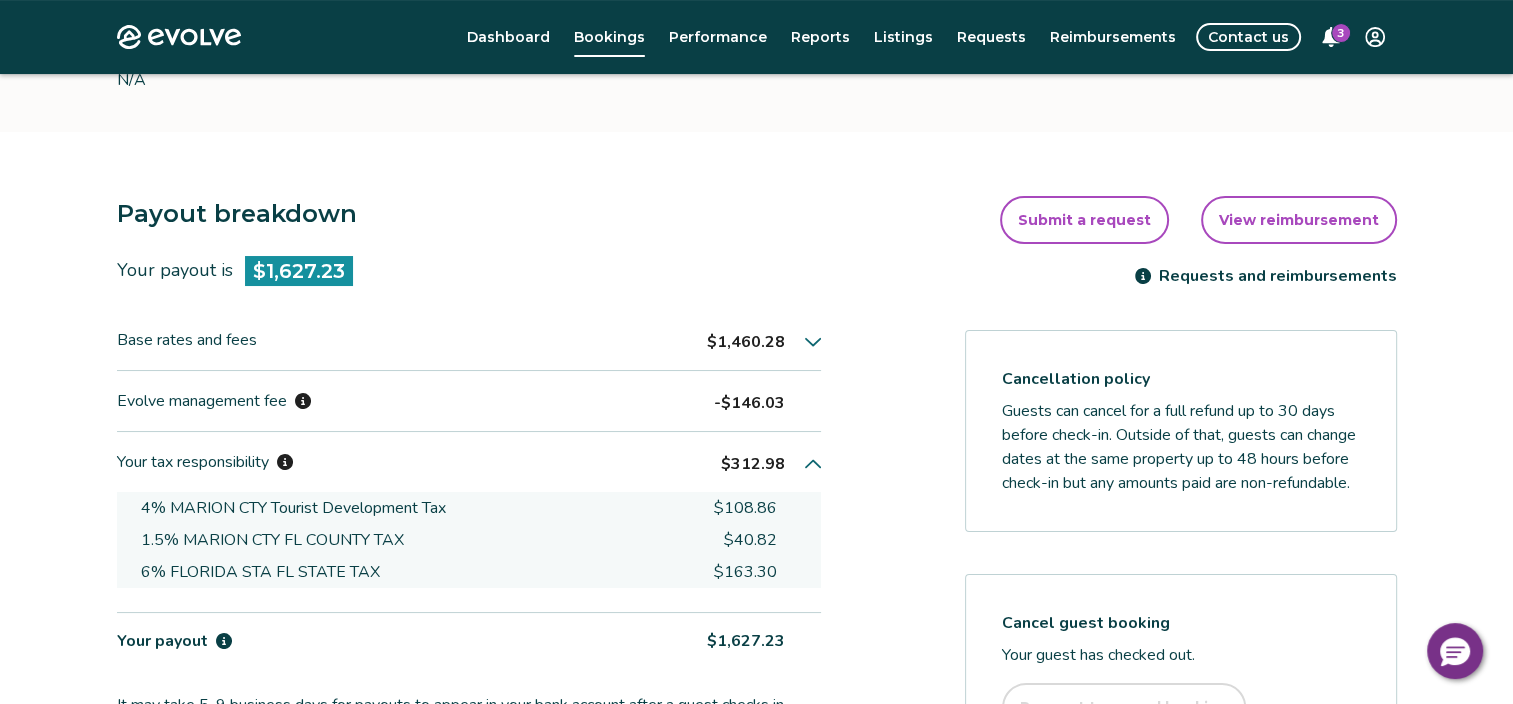 click 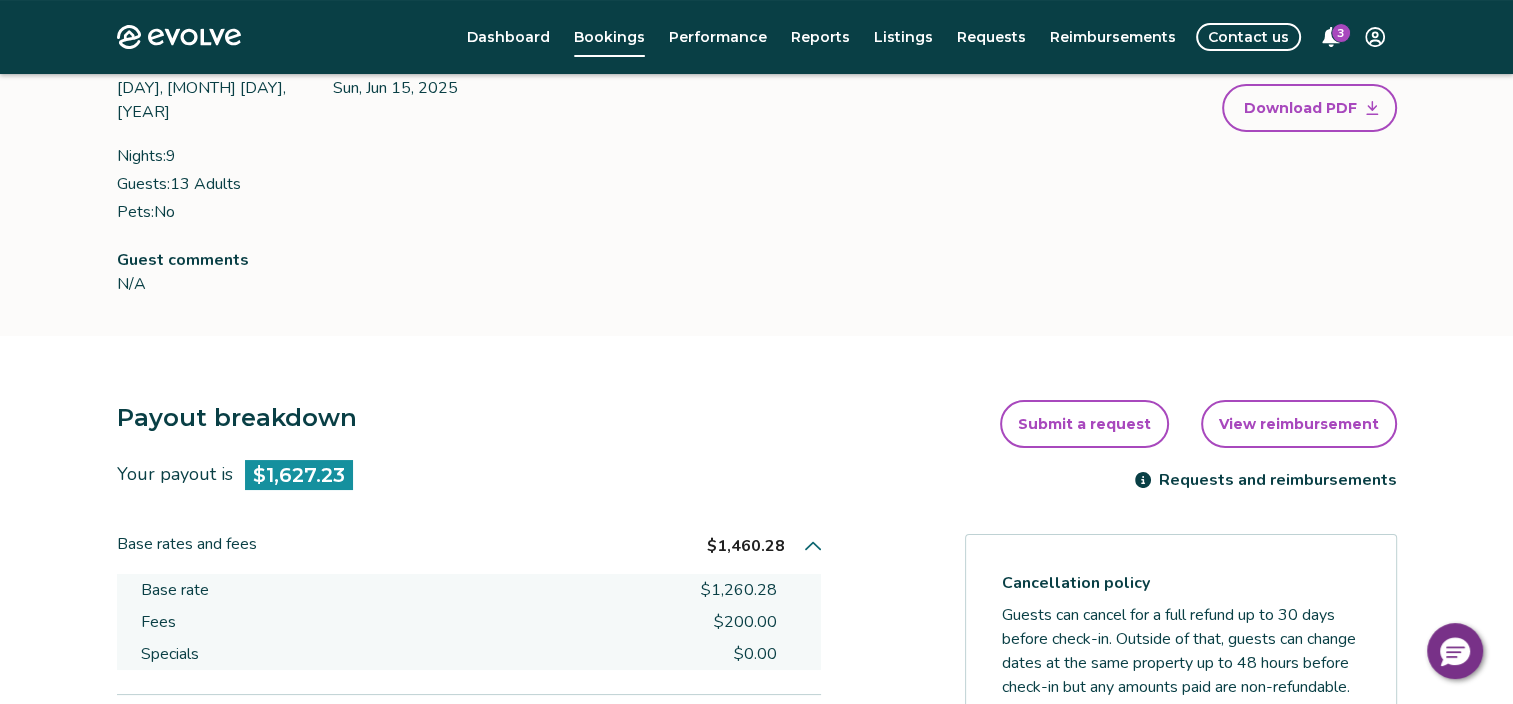 scroll, scrollTop: 0, scrollLeft: 0, axis: both 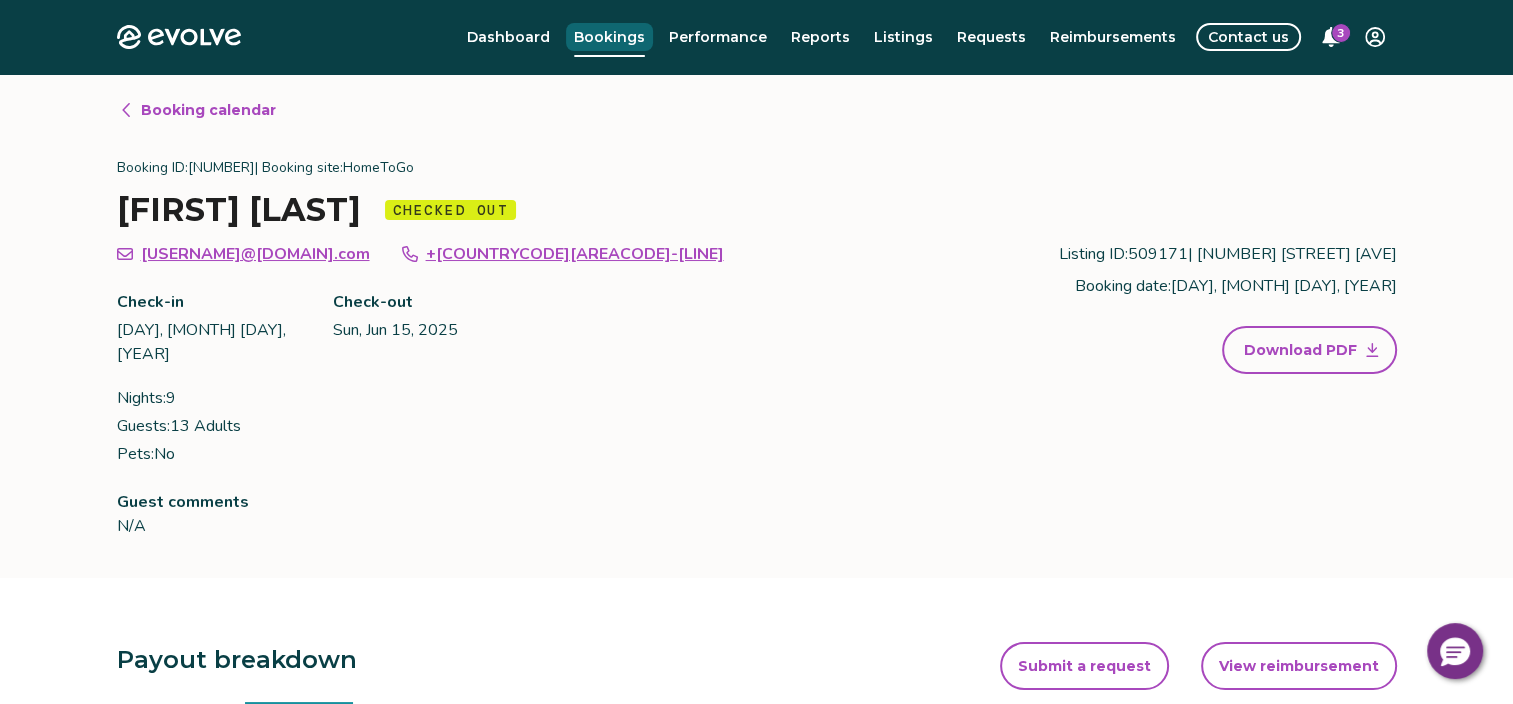 click on "Bookings" at bounding box center [609, 37] 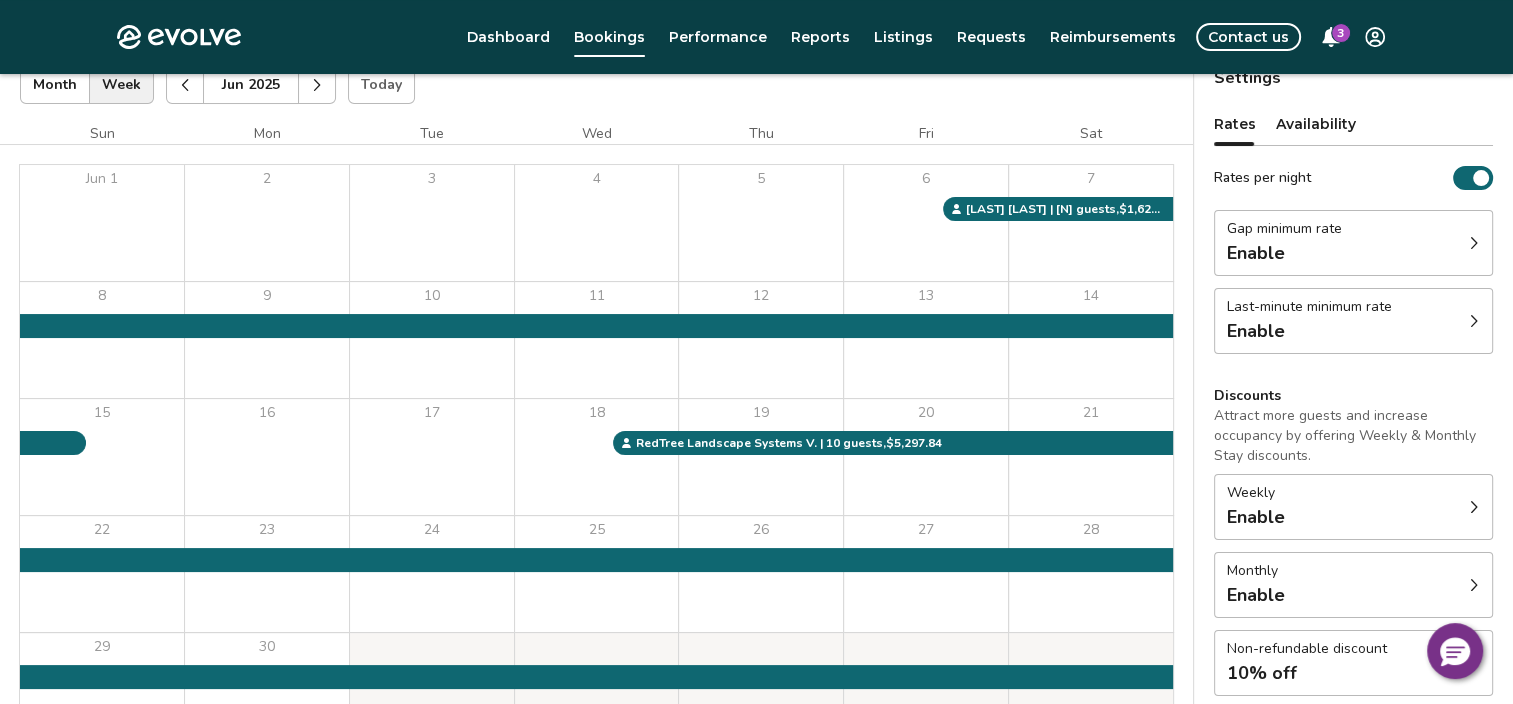 scroll, scrollTop: 152, scrollLeft: 0, axis: vertical 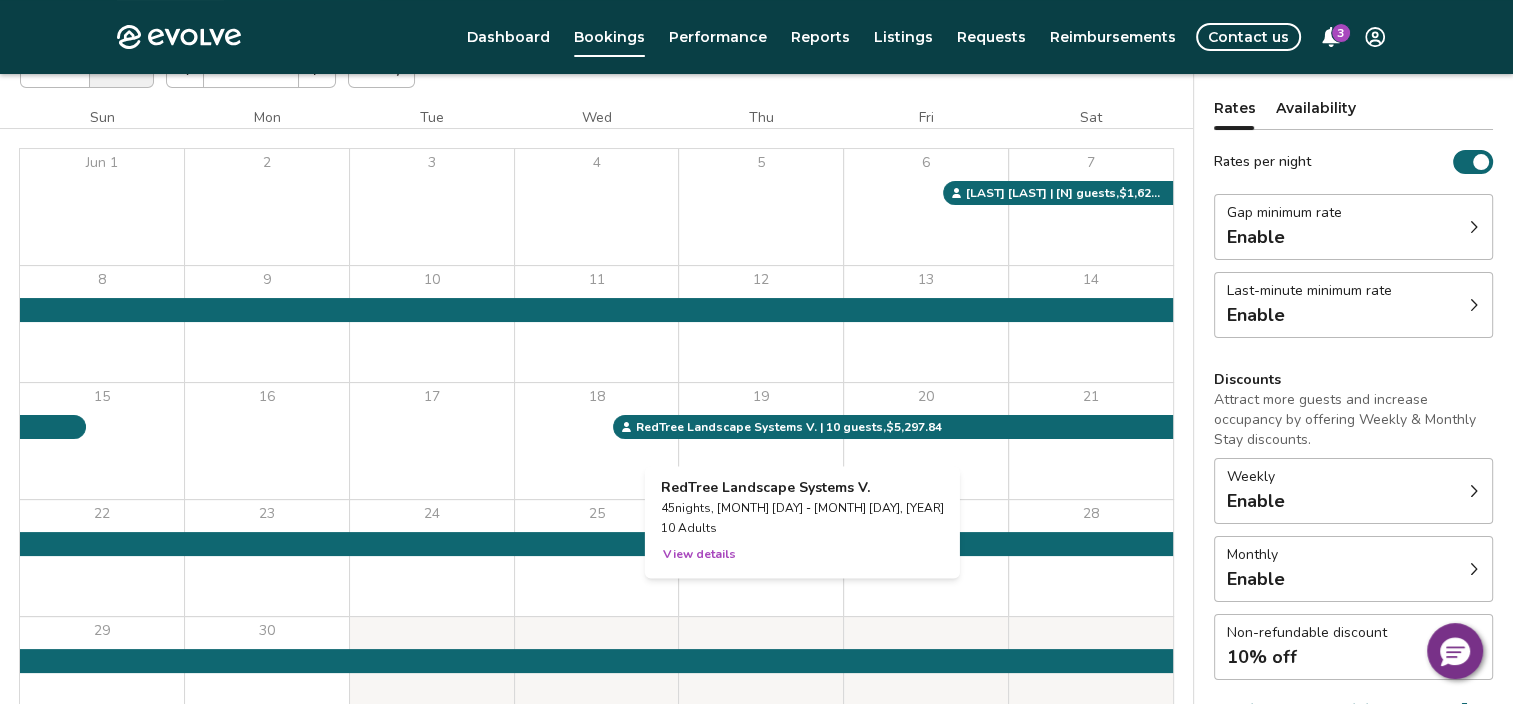 click on "View details" at bounding box center (699, 554) 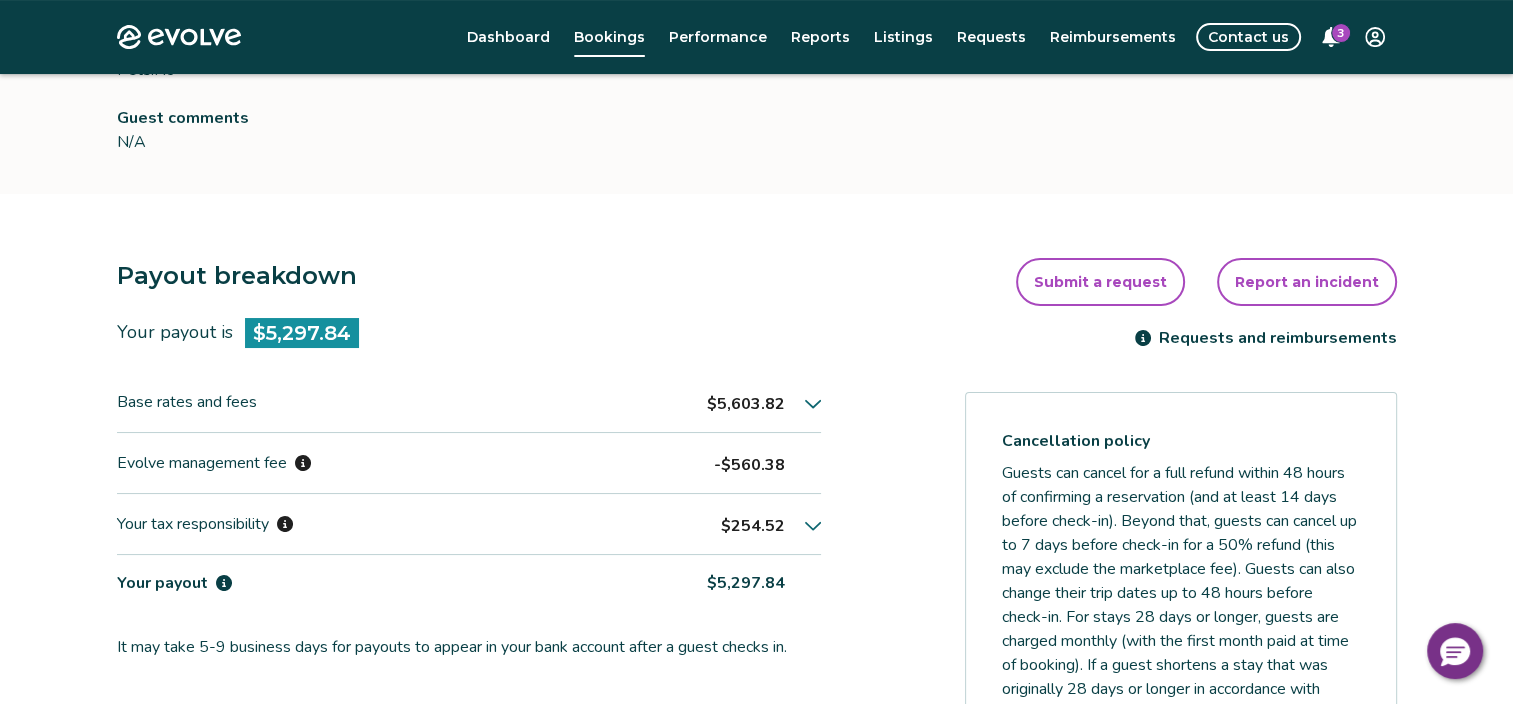 scroll, scrollTop: 388, scrollLeft: 0, axis: vertical 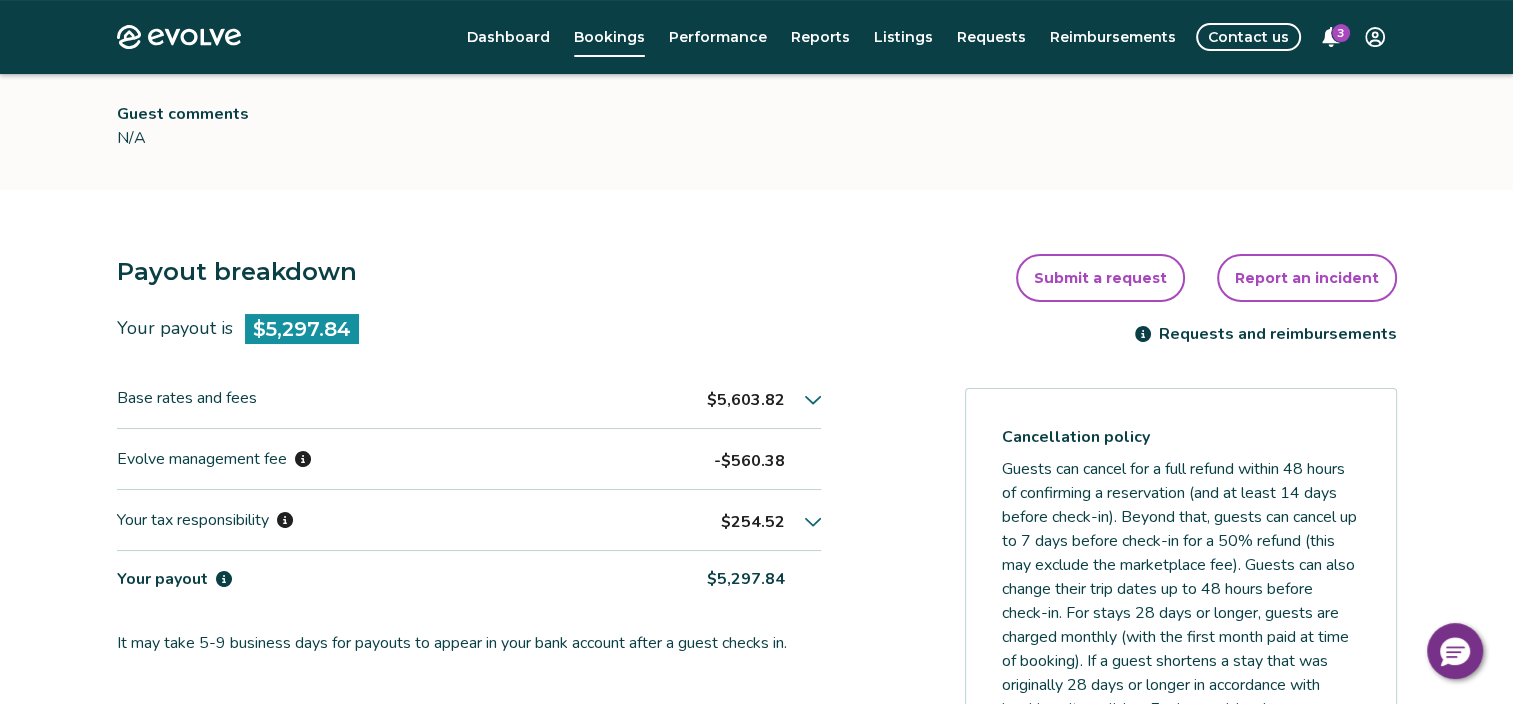 click 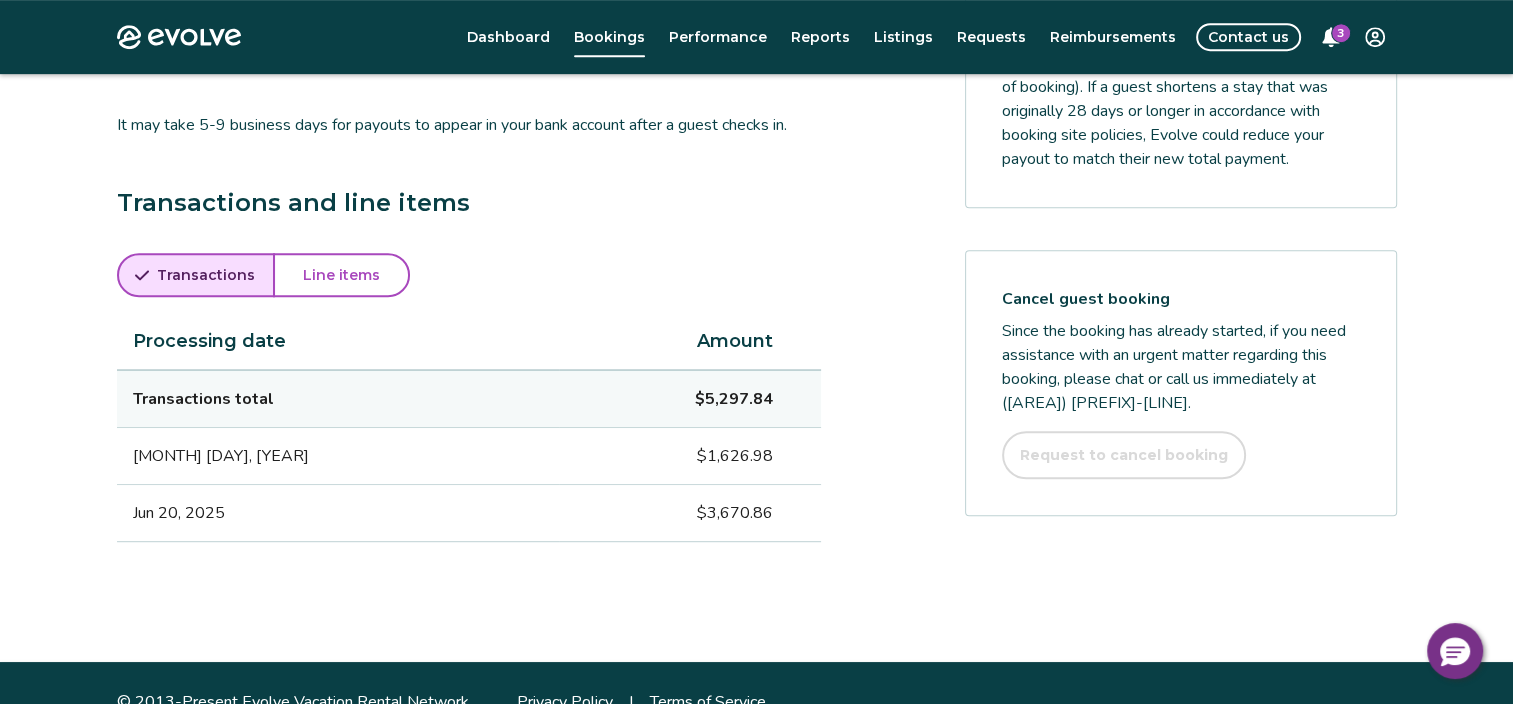 scroll, scrollTop: 973, scrollLeft: 0, axis: vertical 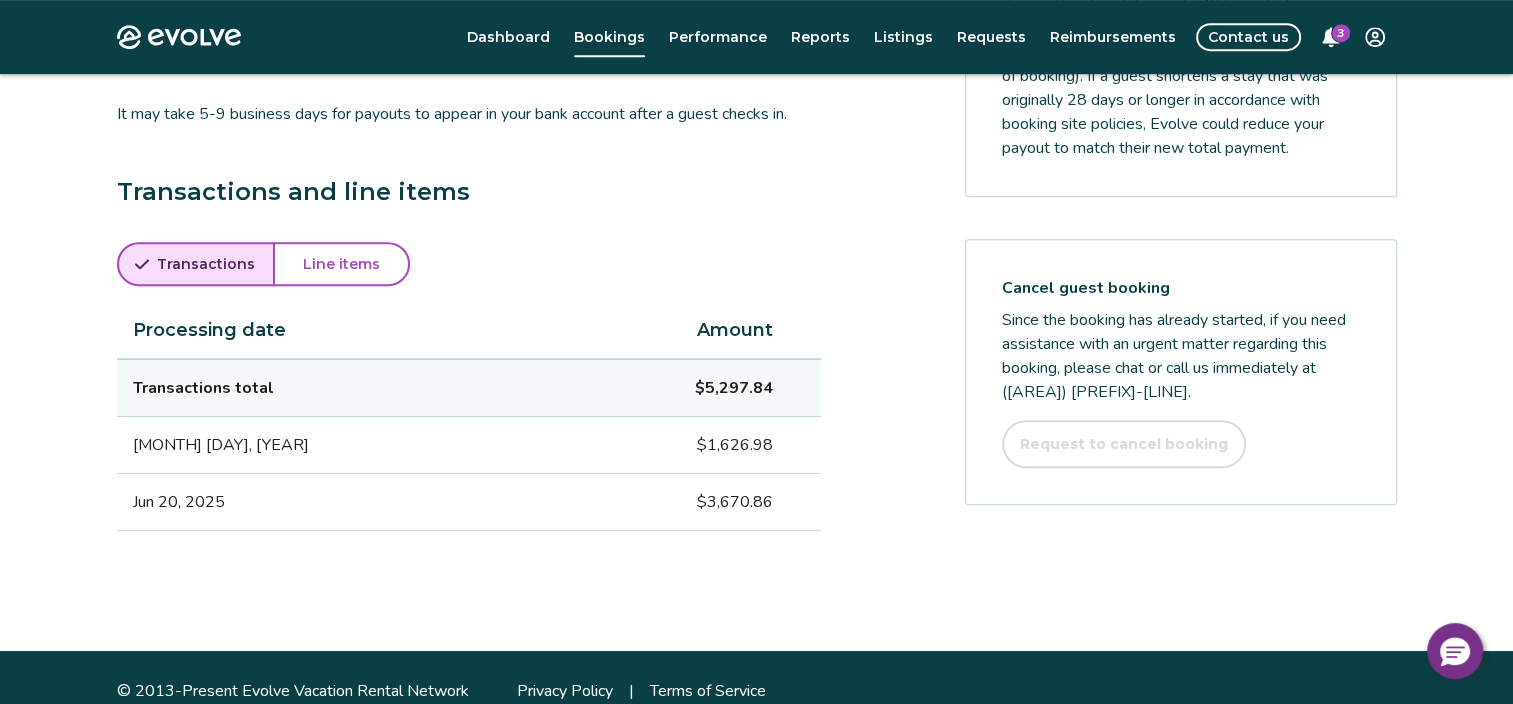 click on "Line items" at bounding box center [341, 264] 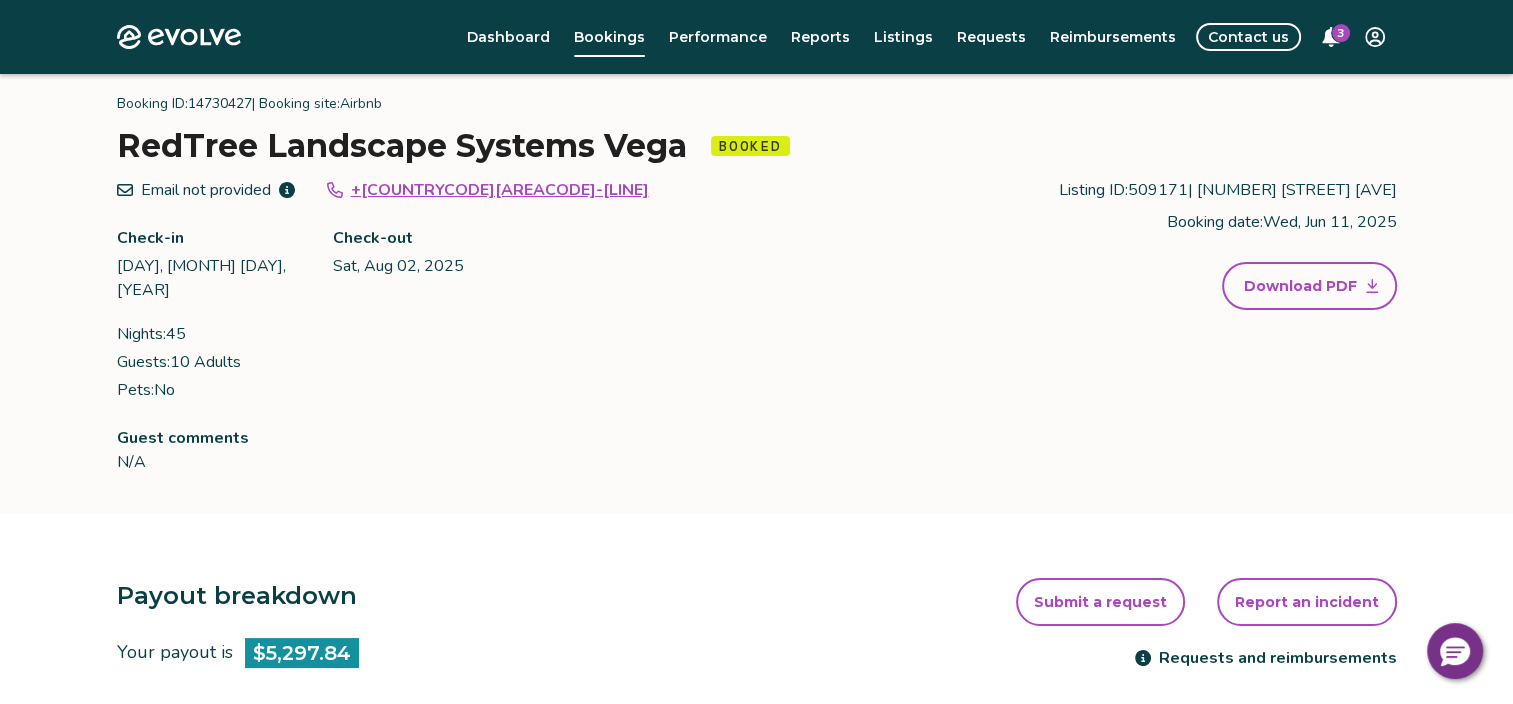 scroll, scrollTop: 0, scrollLeft: 0, axis: both 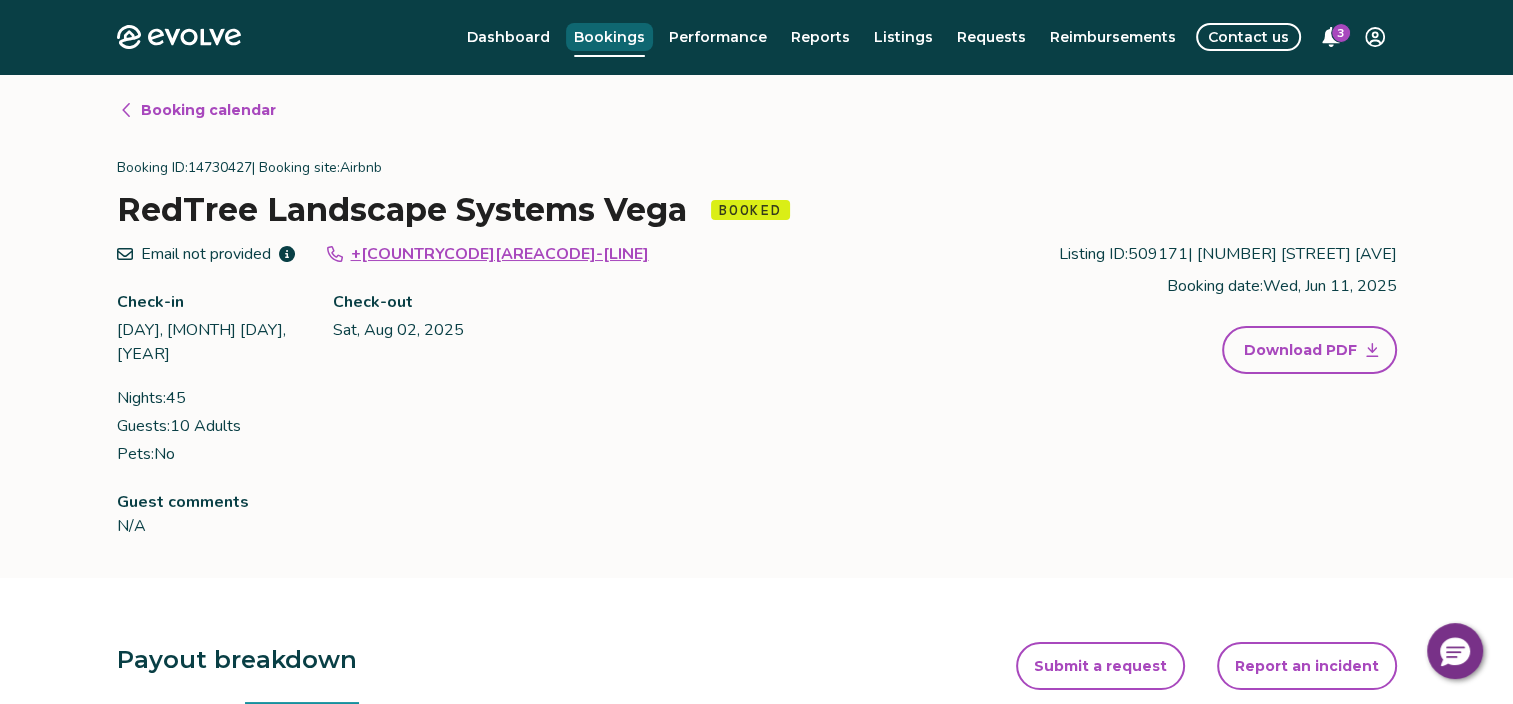 click on "Bookings" at bounding box center (609, 37) 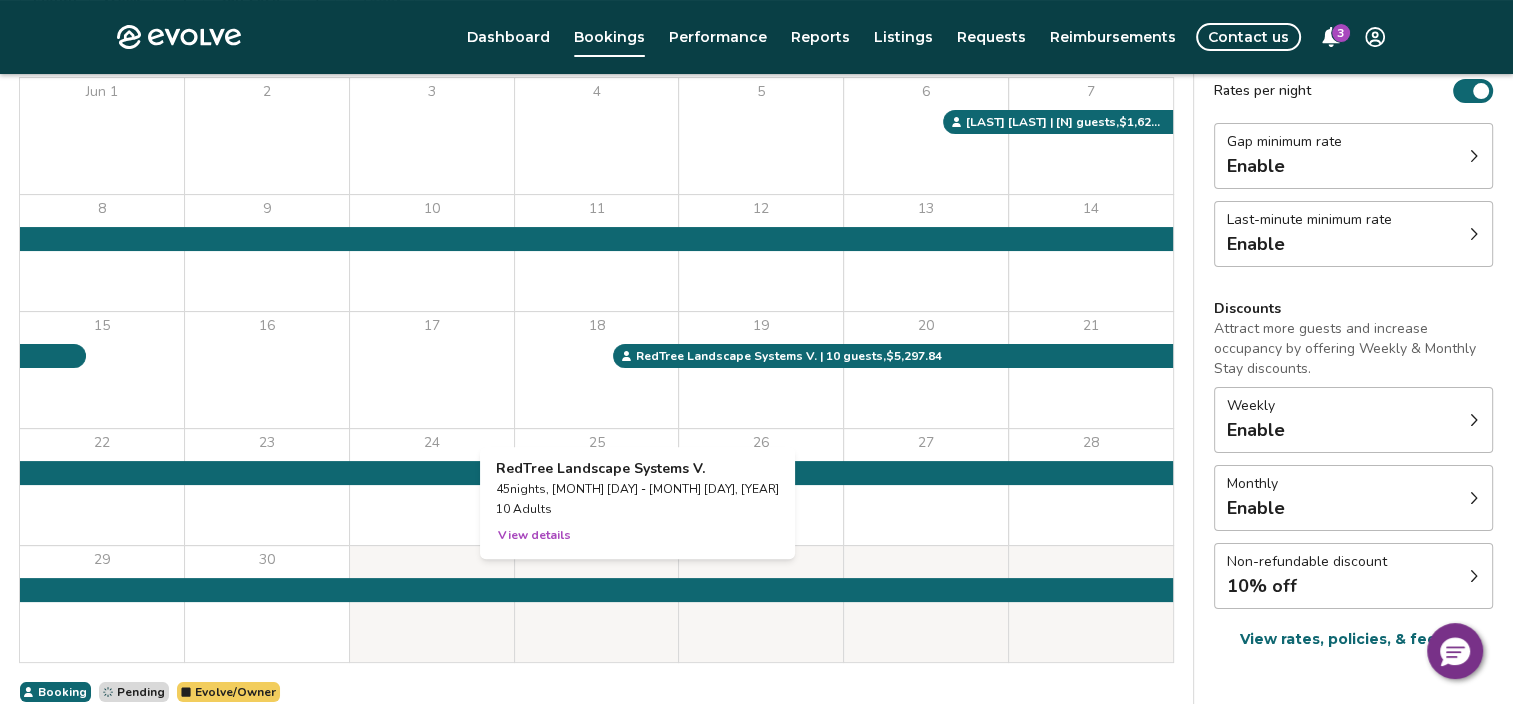 scroll, scrollTop: 288, scrollLeft: 0, axis: vertical 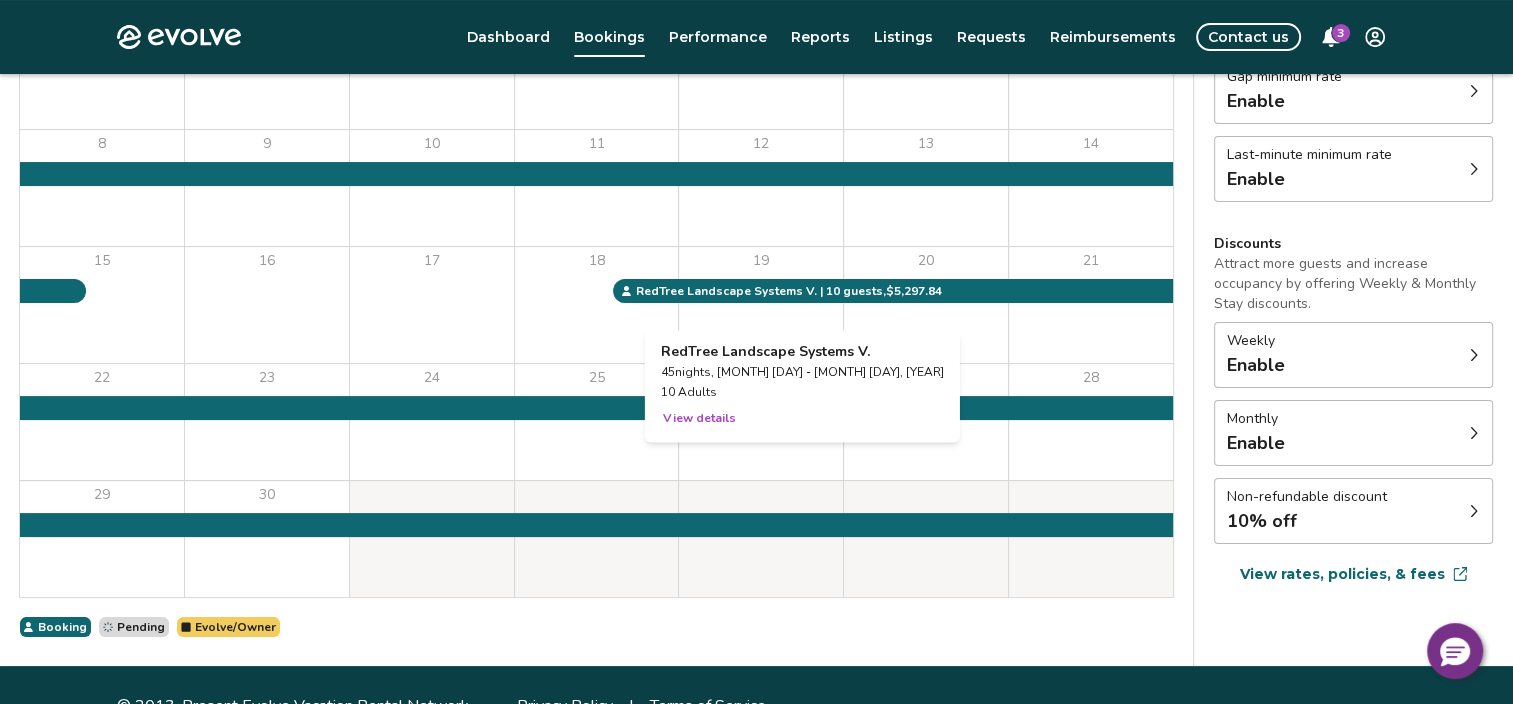click on "View details" at bounding box center (699, 418) 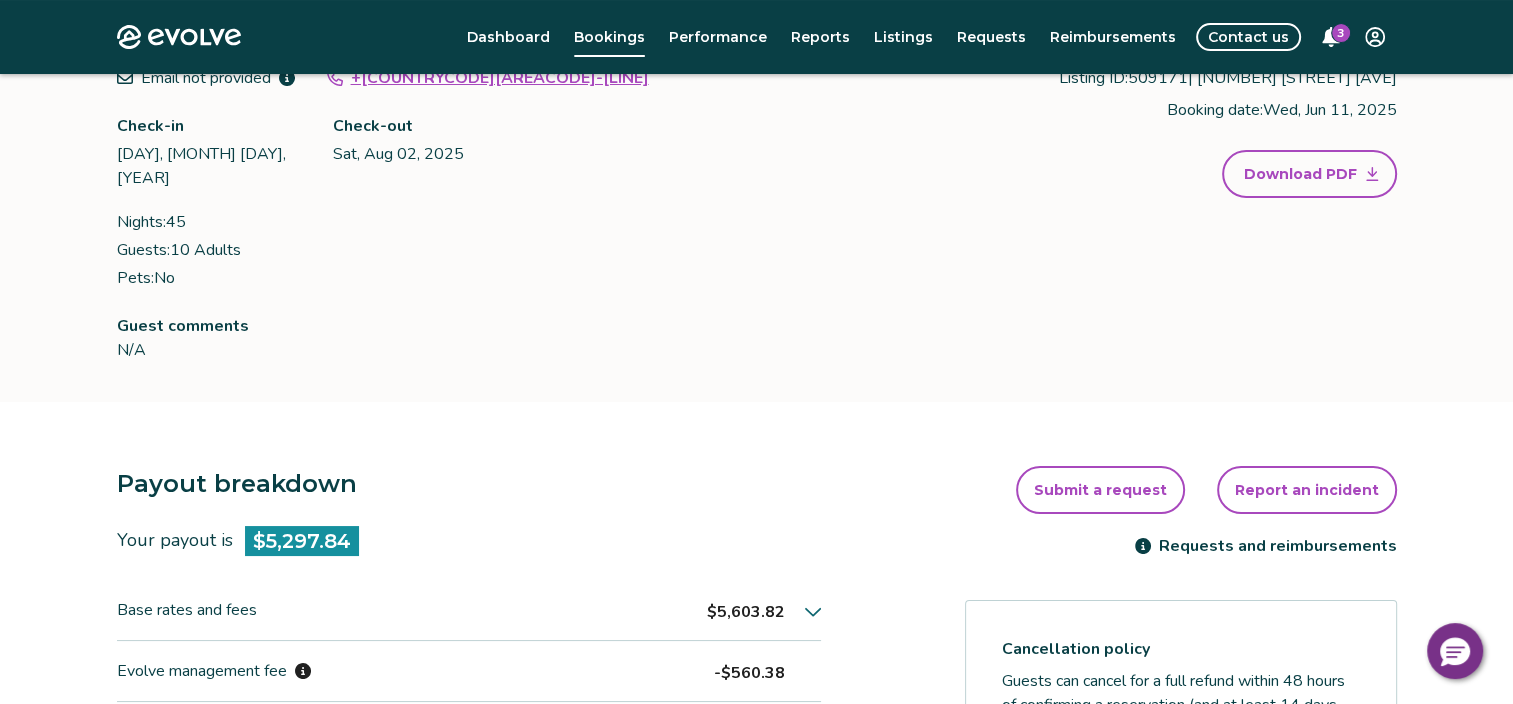 scroll, scrollTop: 326, scrollLeft: 0, axis: vertical 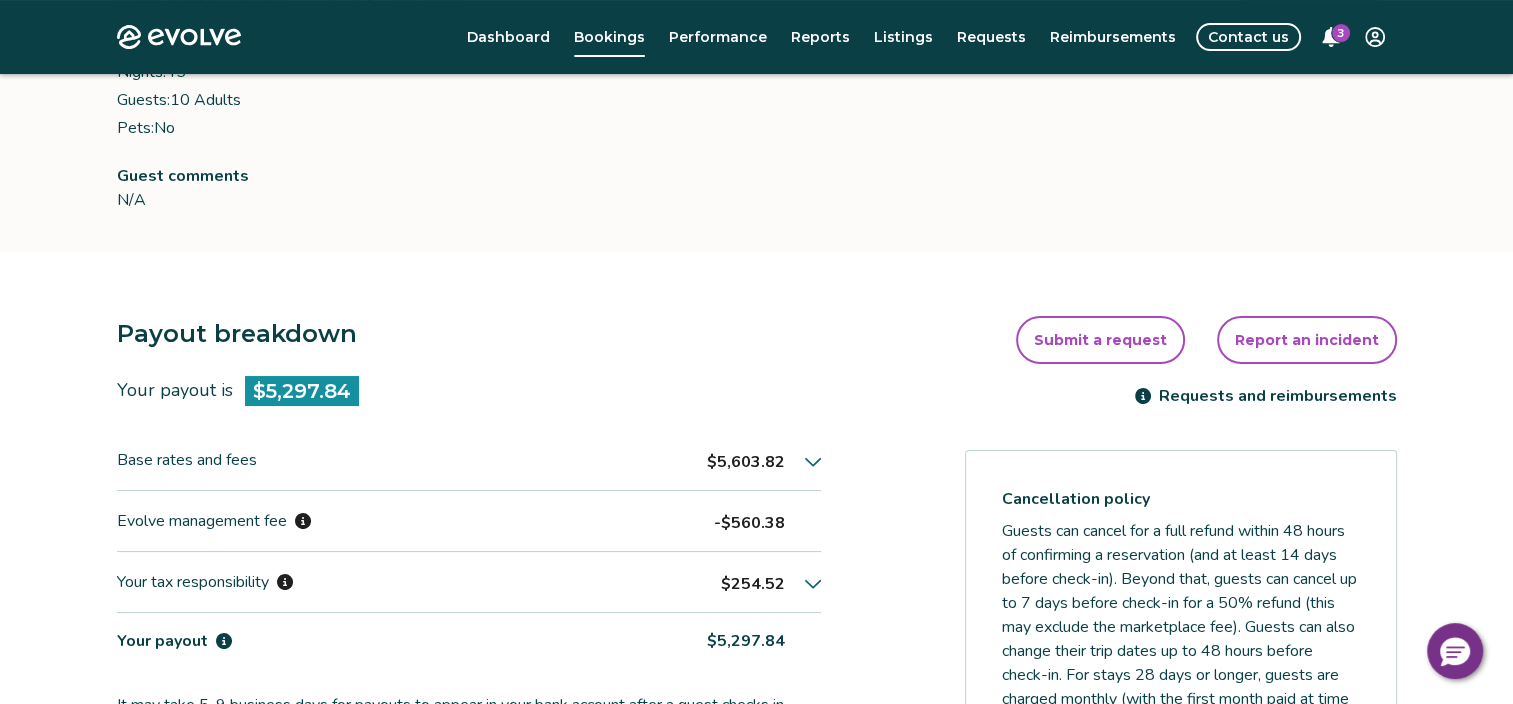 click 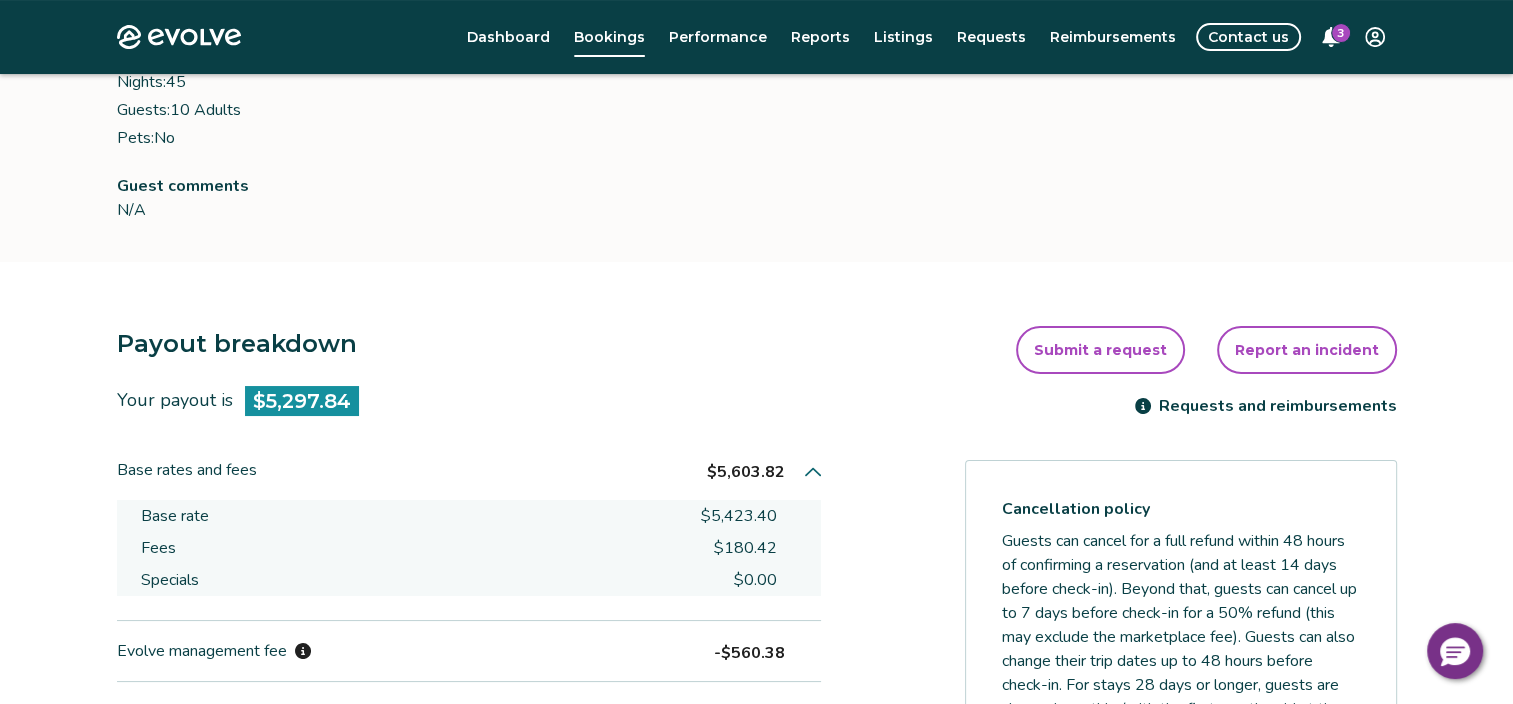 scroll, scrollTop: 207, scrollLeft: 0, axis: vertical 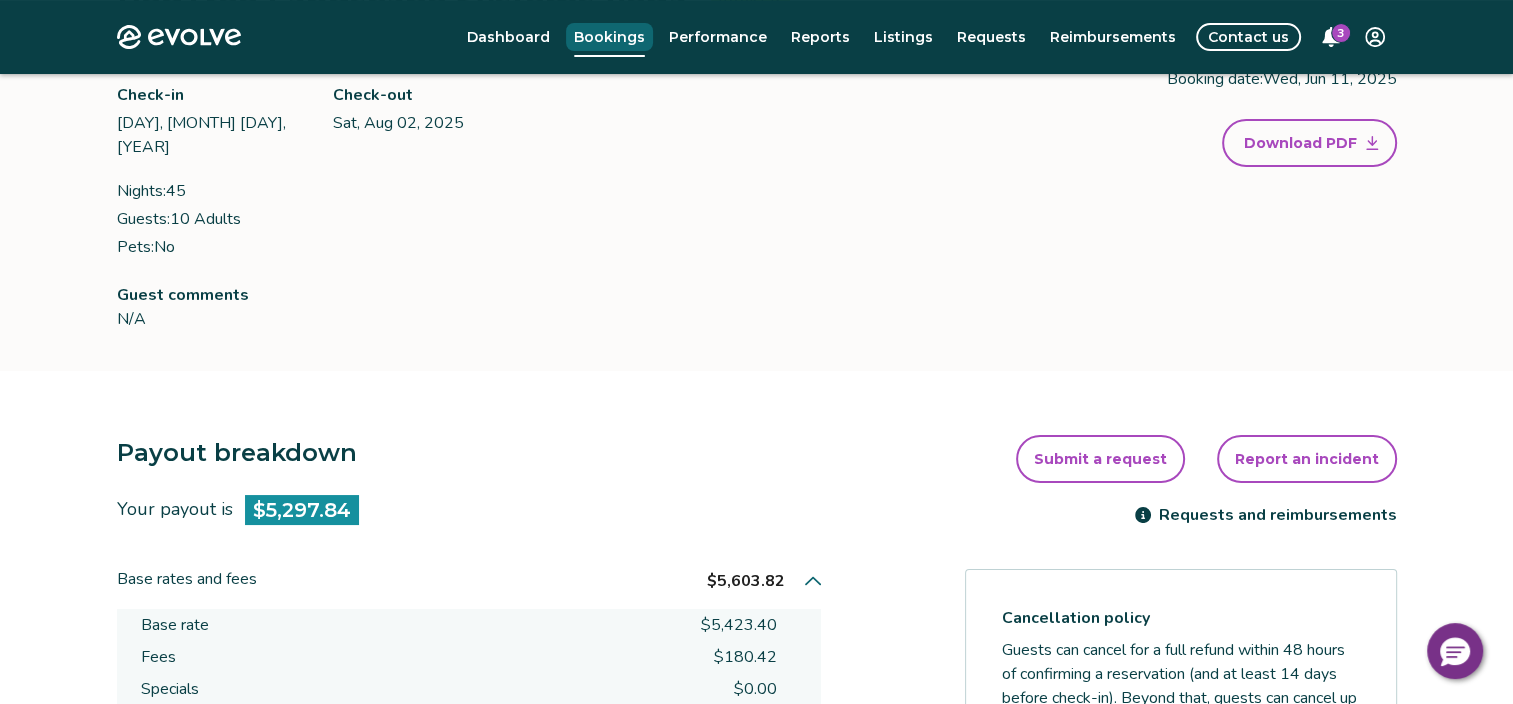 click on "Bookings" at bounding box center (609, 37) 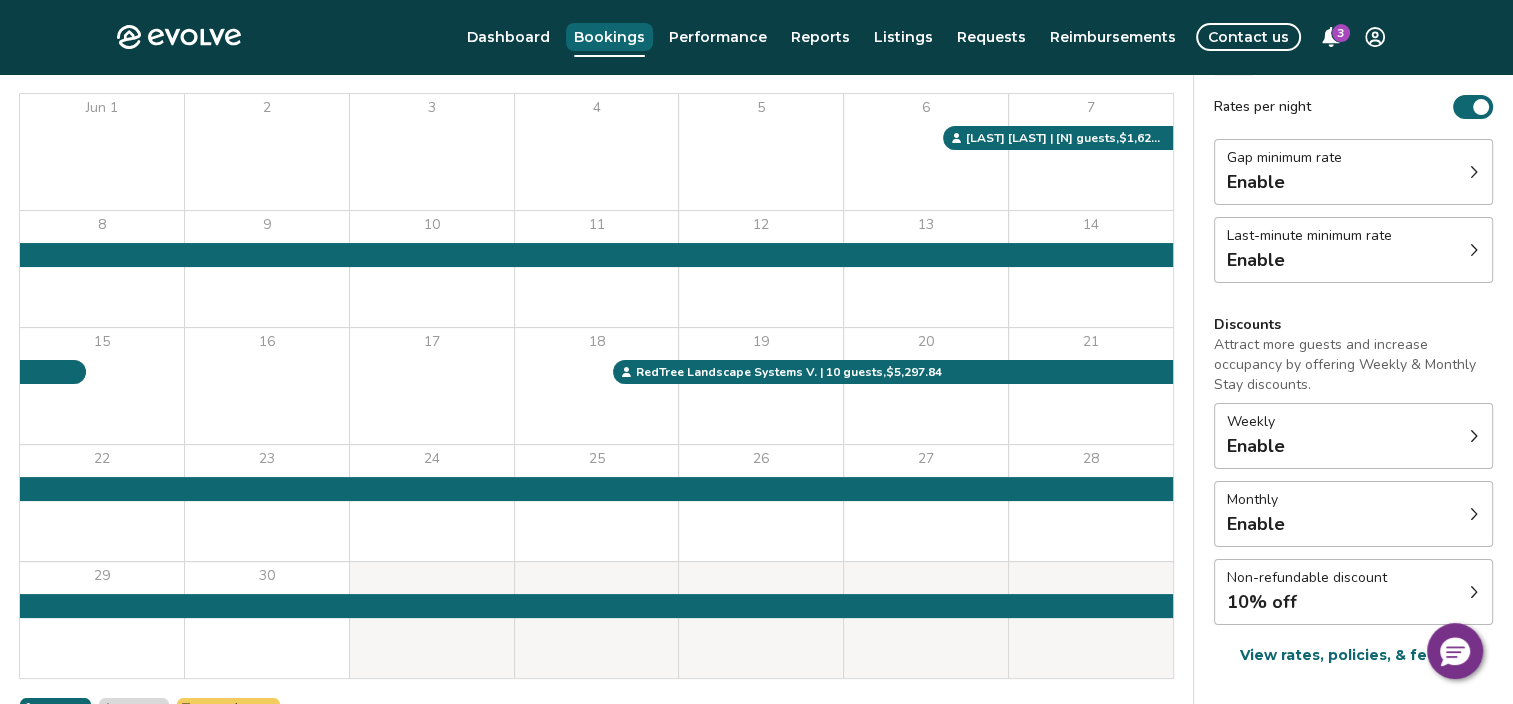 scroll, scrollTop: 0, scrollLeft: 0, axis: both 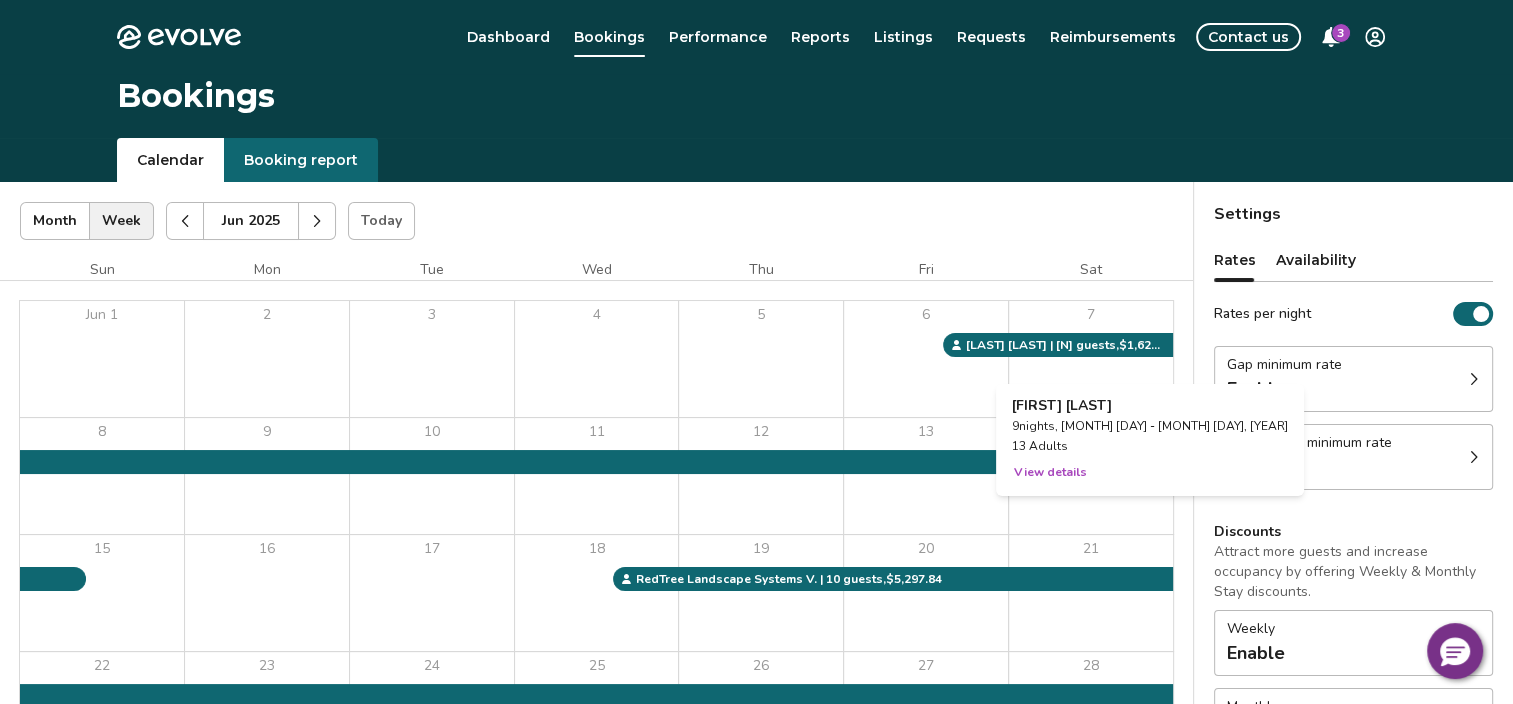click on "View details" at bounding box center (1050, 472) 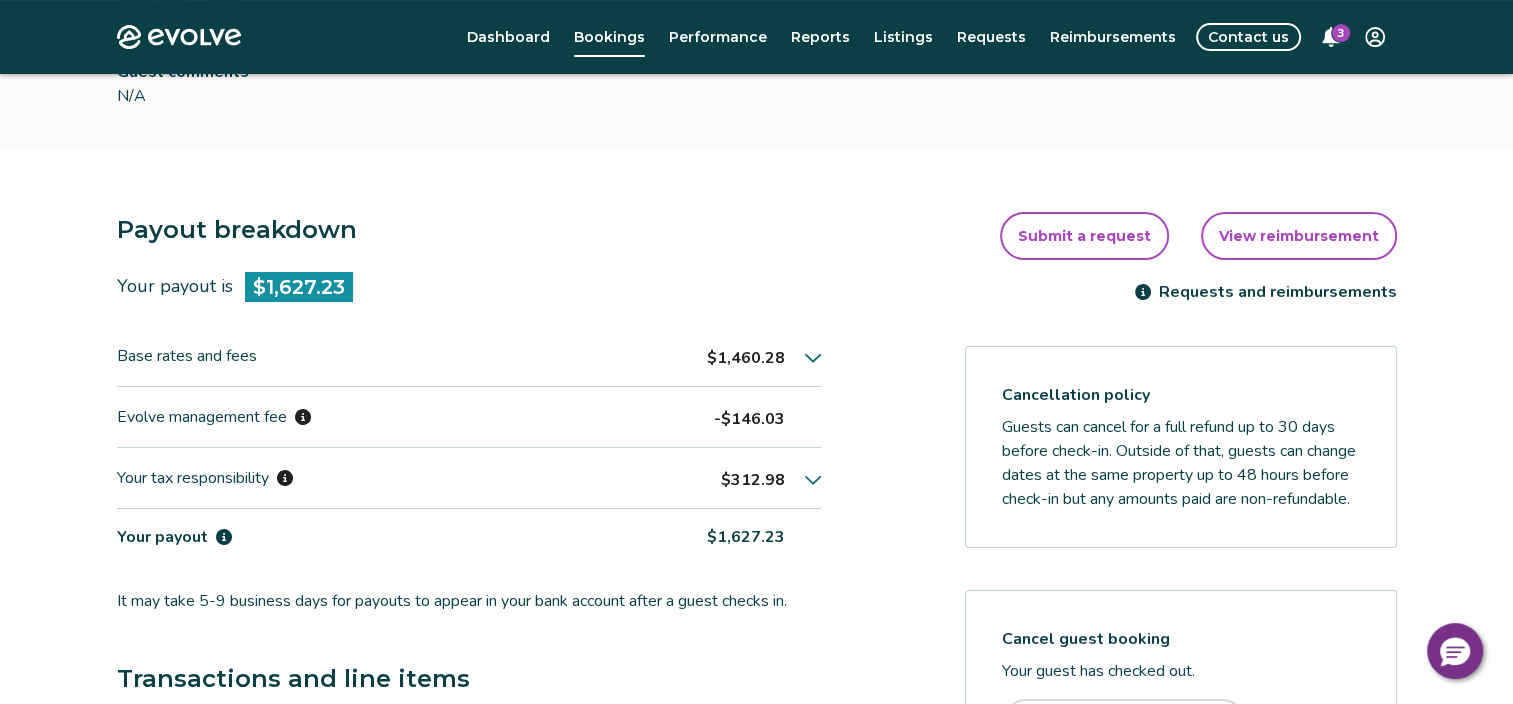 scroll, scrollTop: 434, scrollLeft: 0, axis: vertical 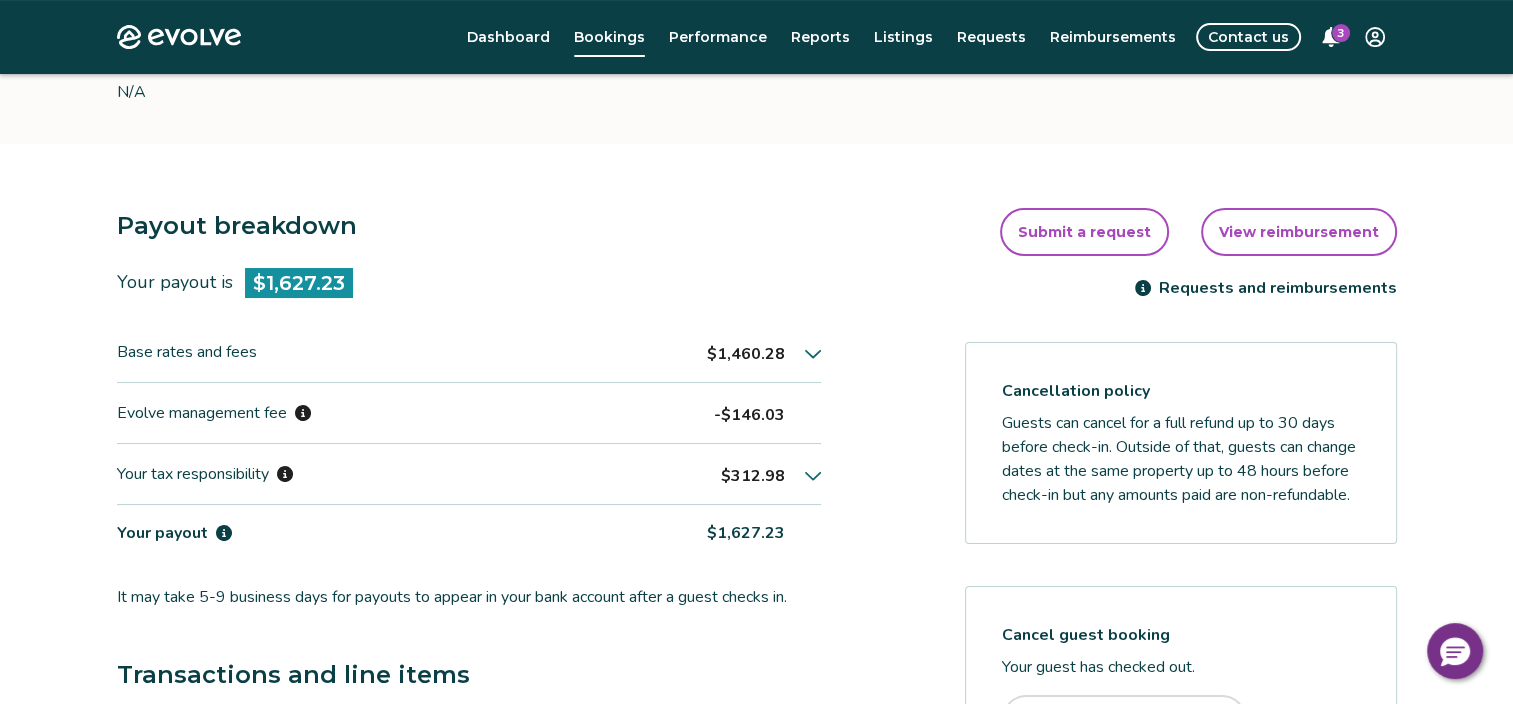 click 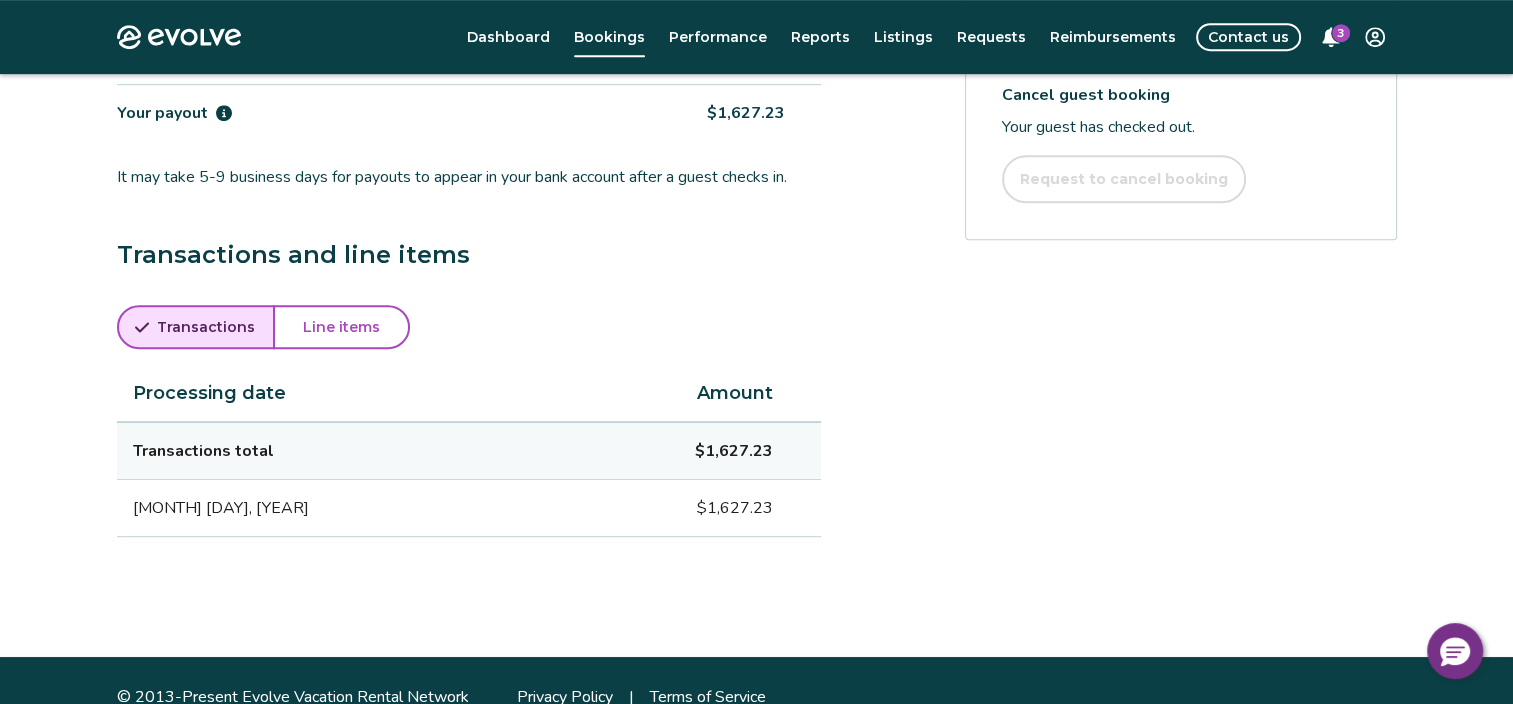 scroll, scrollTop: 980, scrollLeft: 0, axis: vertical 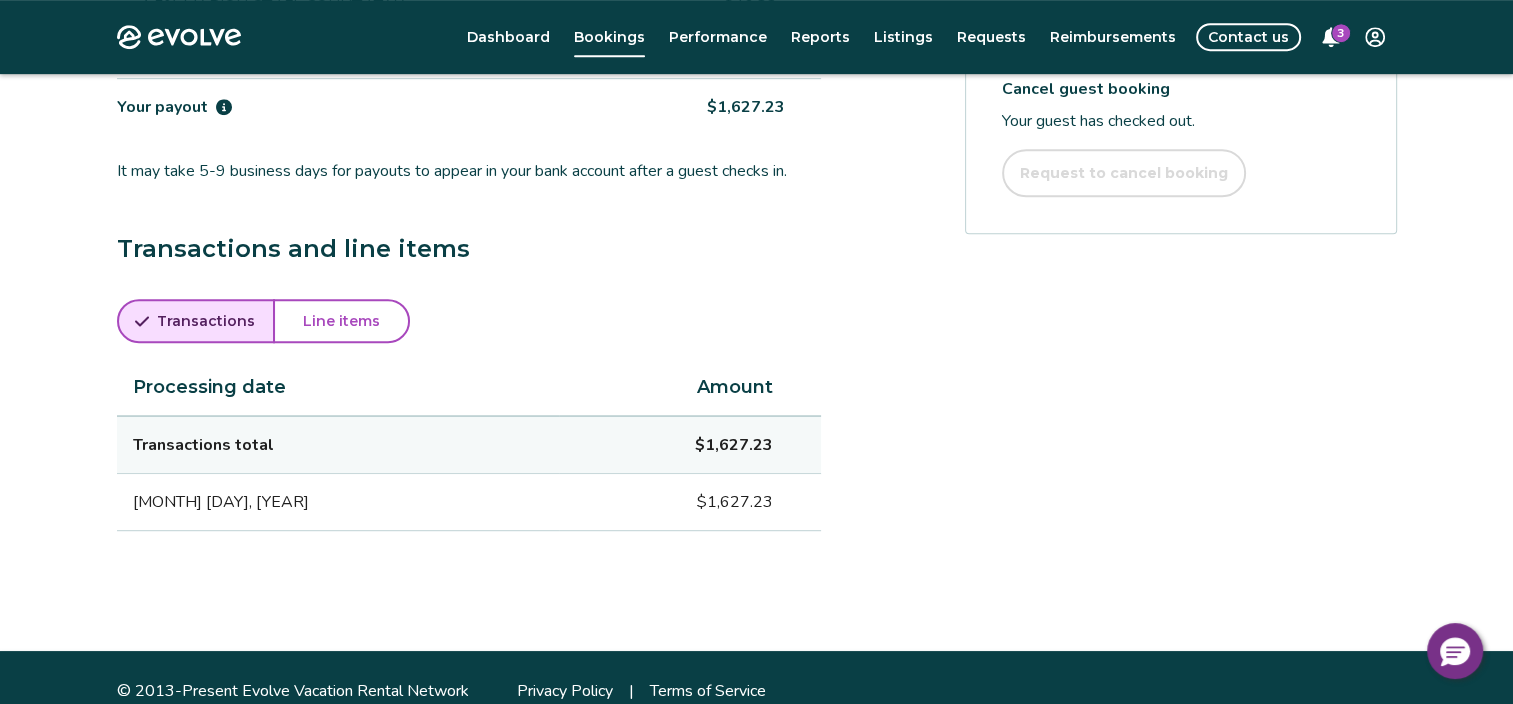 click on "Line items" at bounding box center (341, 321) 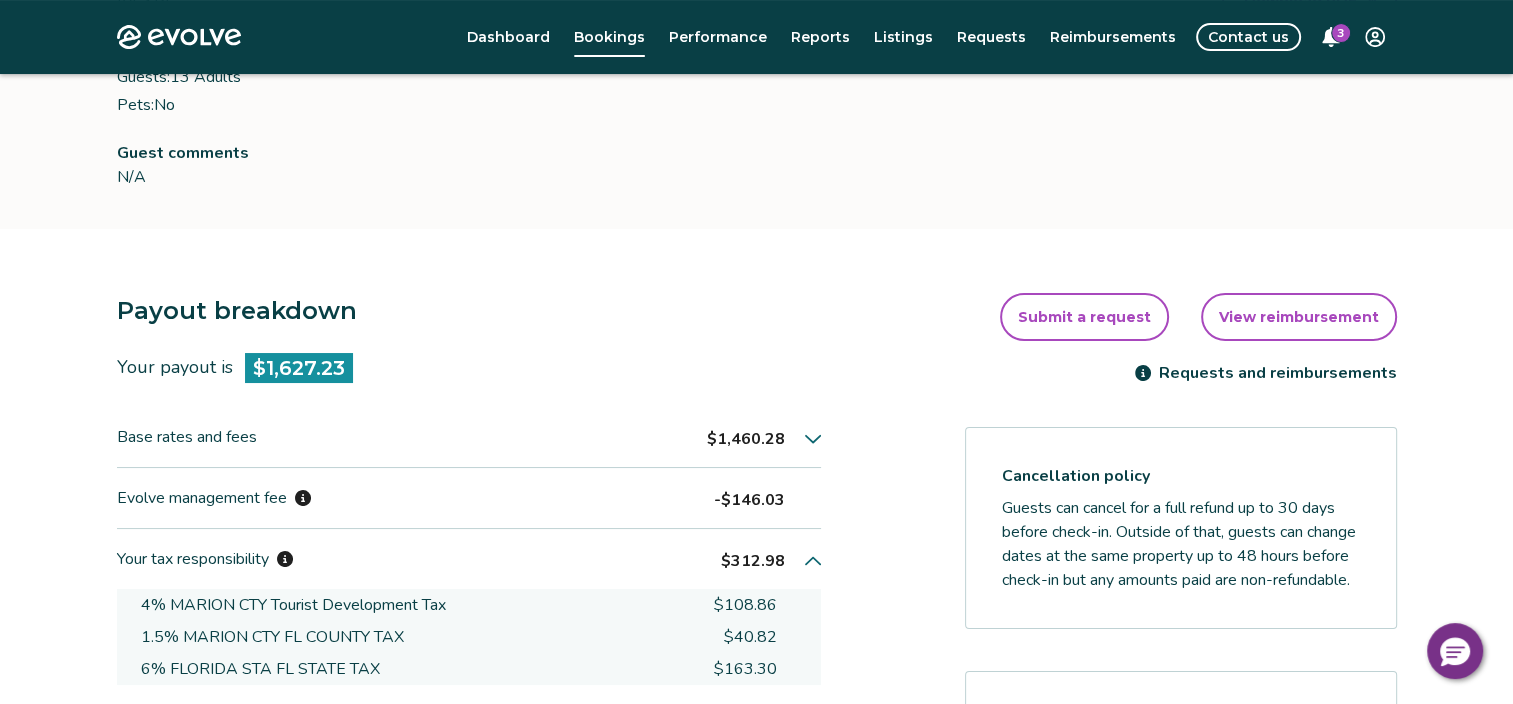 scroll, scrollTop: 352, scrollLeft: 0, axis: vertical 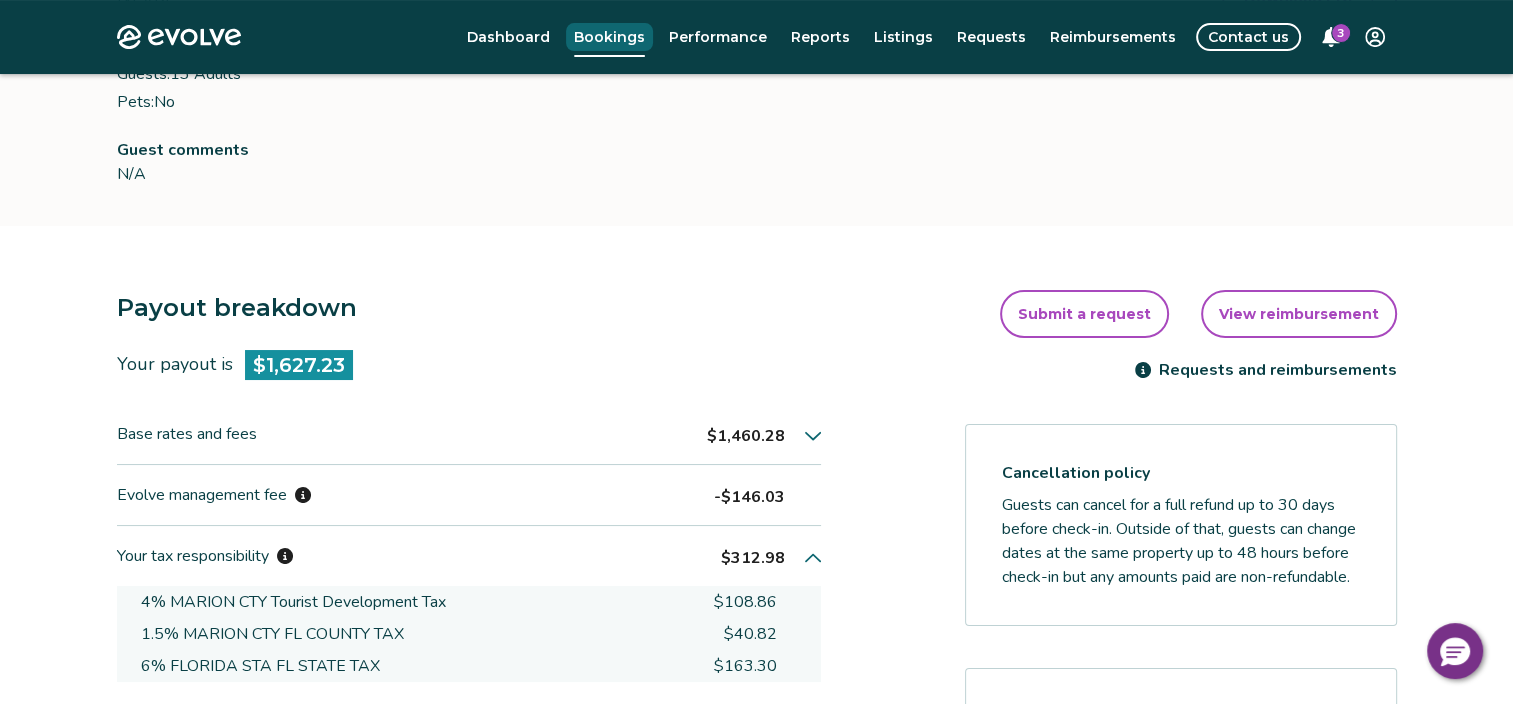 click on "Bookings" at bounding box center [609, 37] 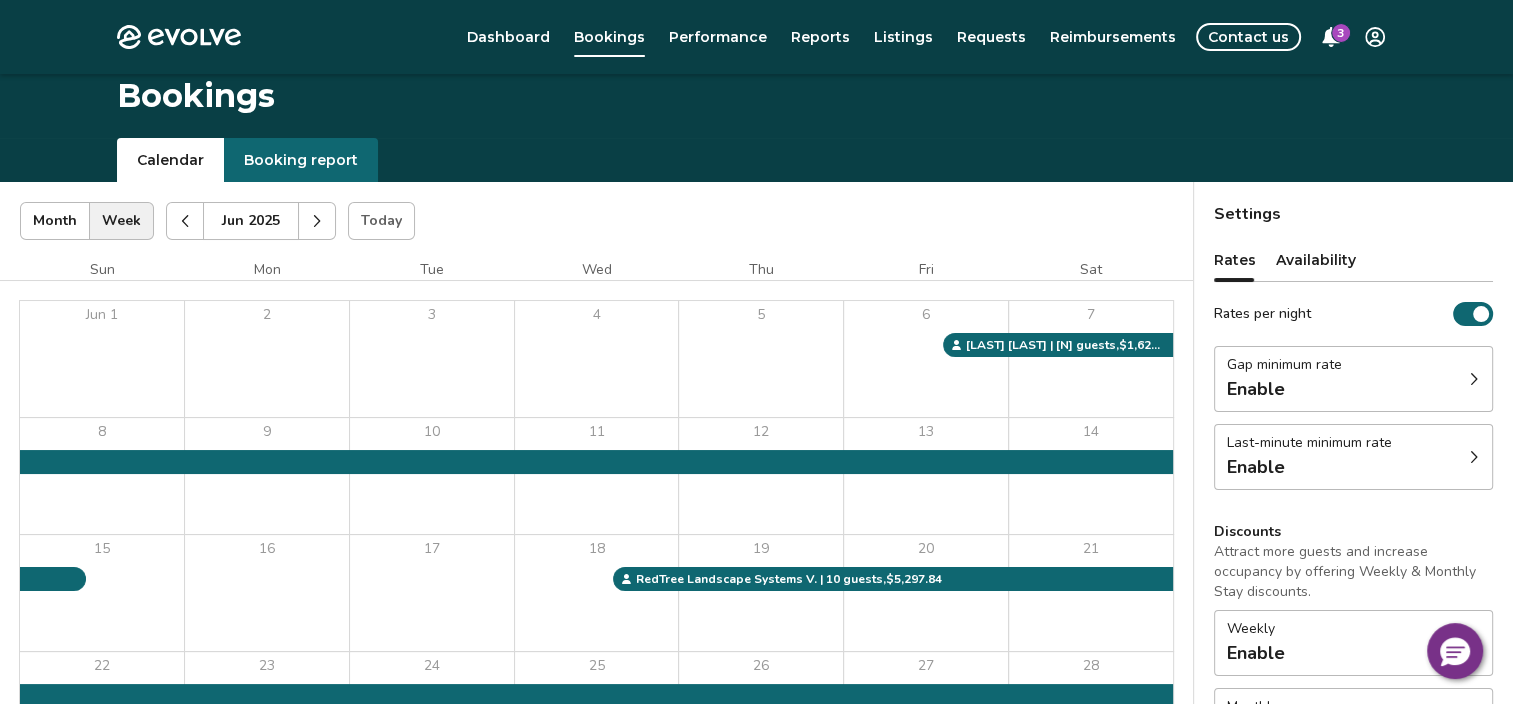 scroll, scrollTop: 124, scrollLeft: 0, axis: vertical 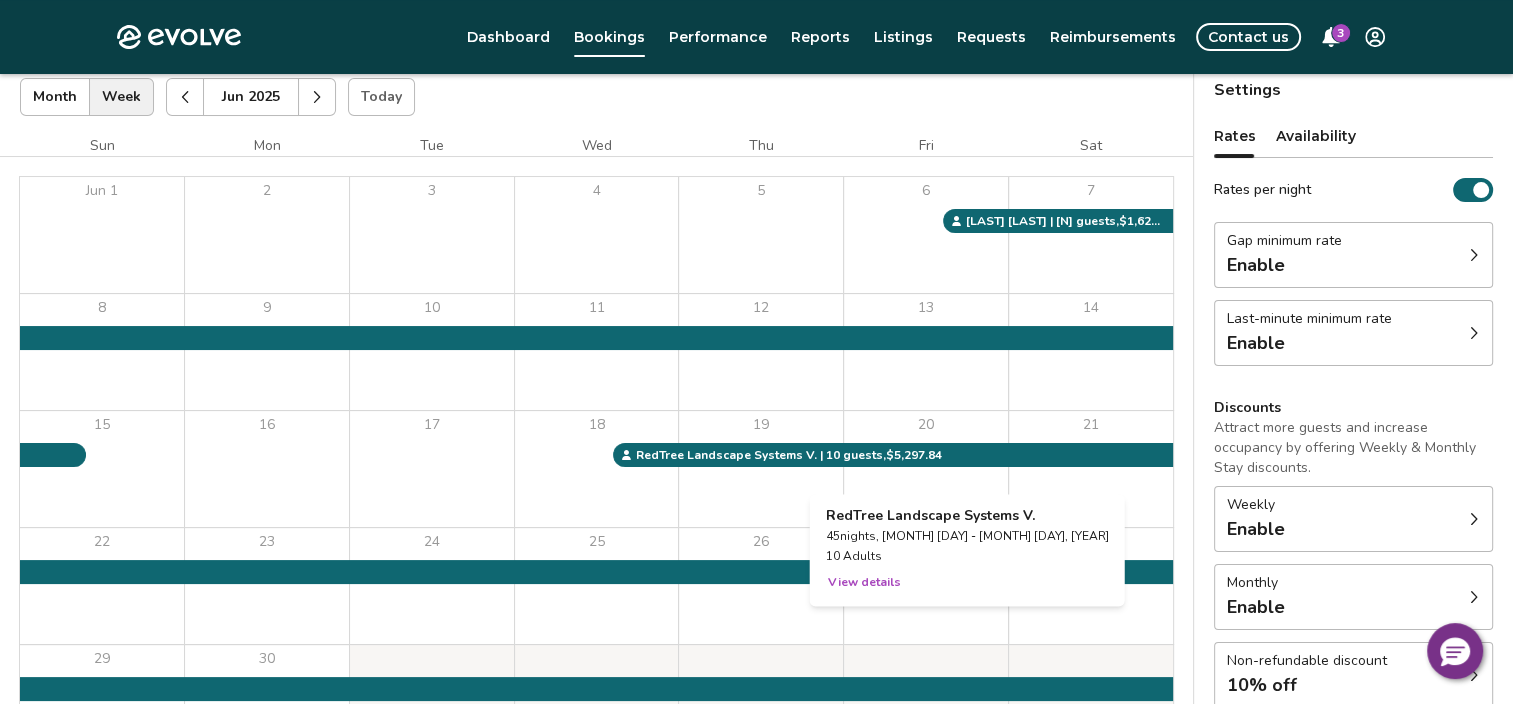 click on "View details" at bounding box center [864, 582] 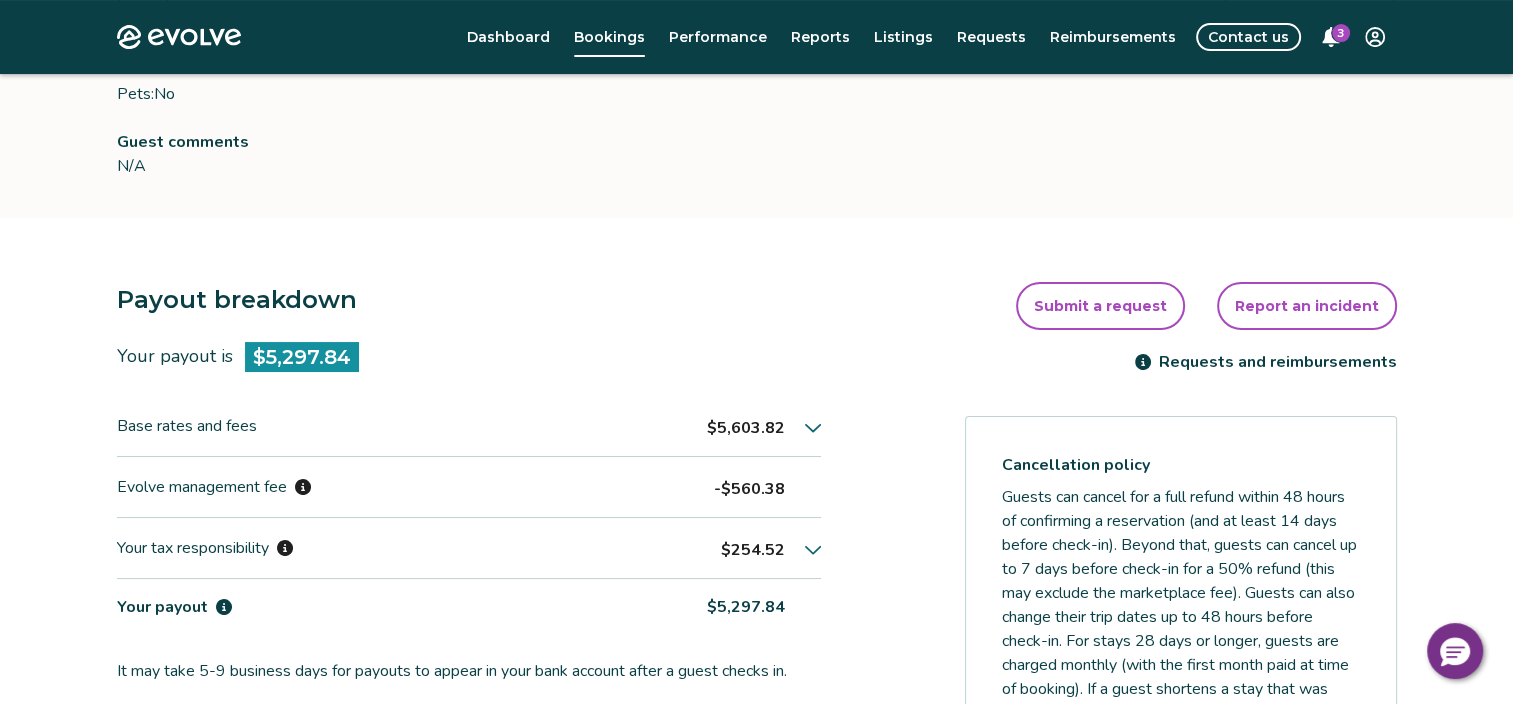 scroll, scrollTop: 360, scrollLeft: 0, axis: vertical 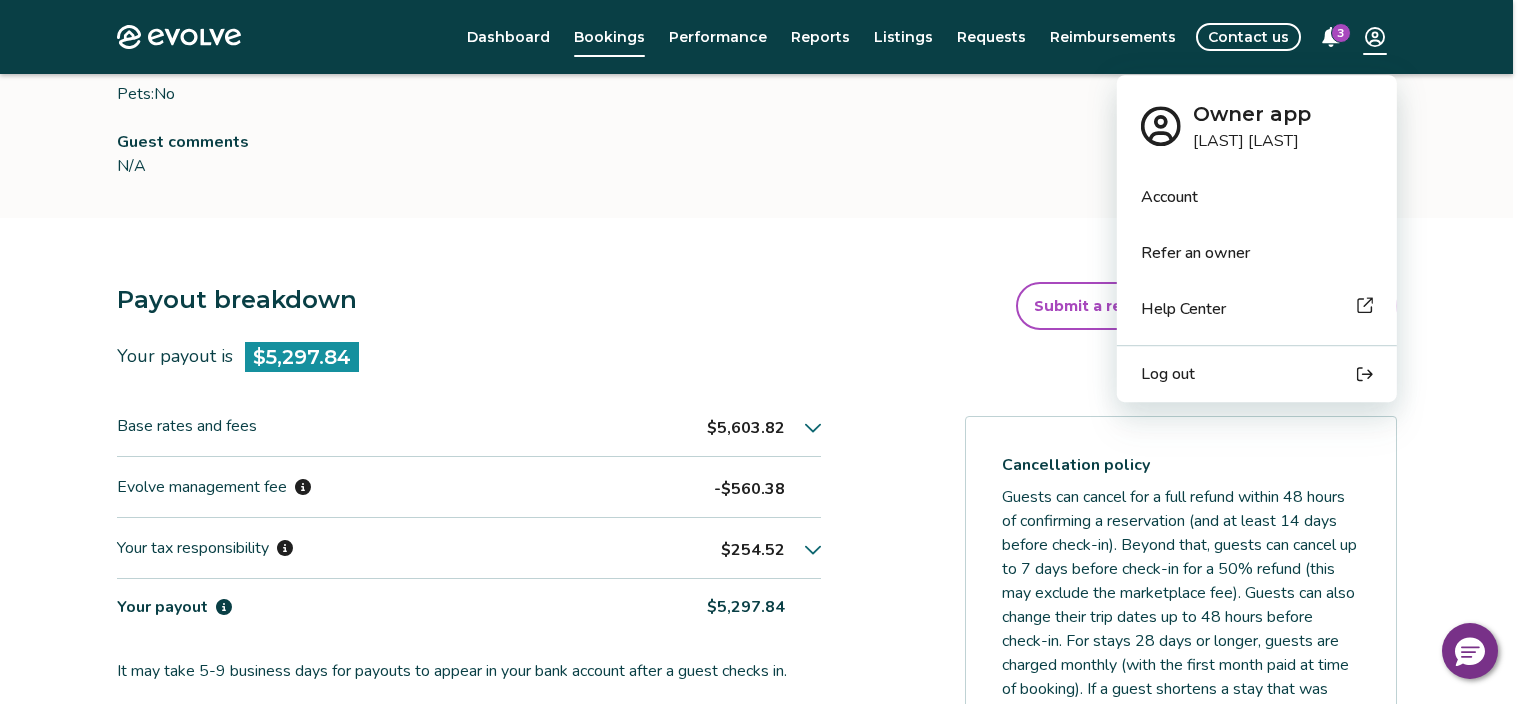 click on "Log out" at bounding box center [1168, 374] 